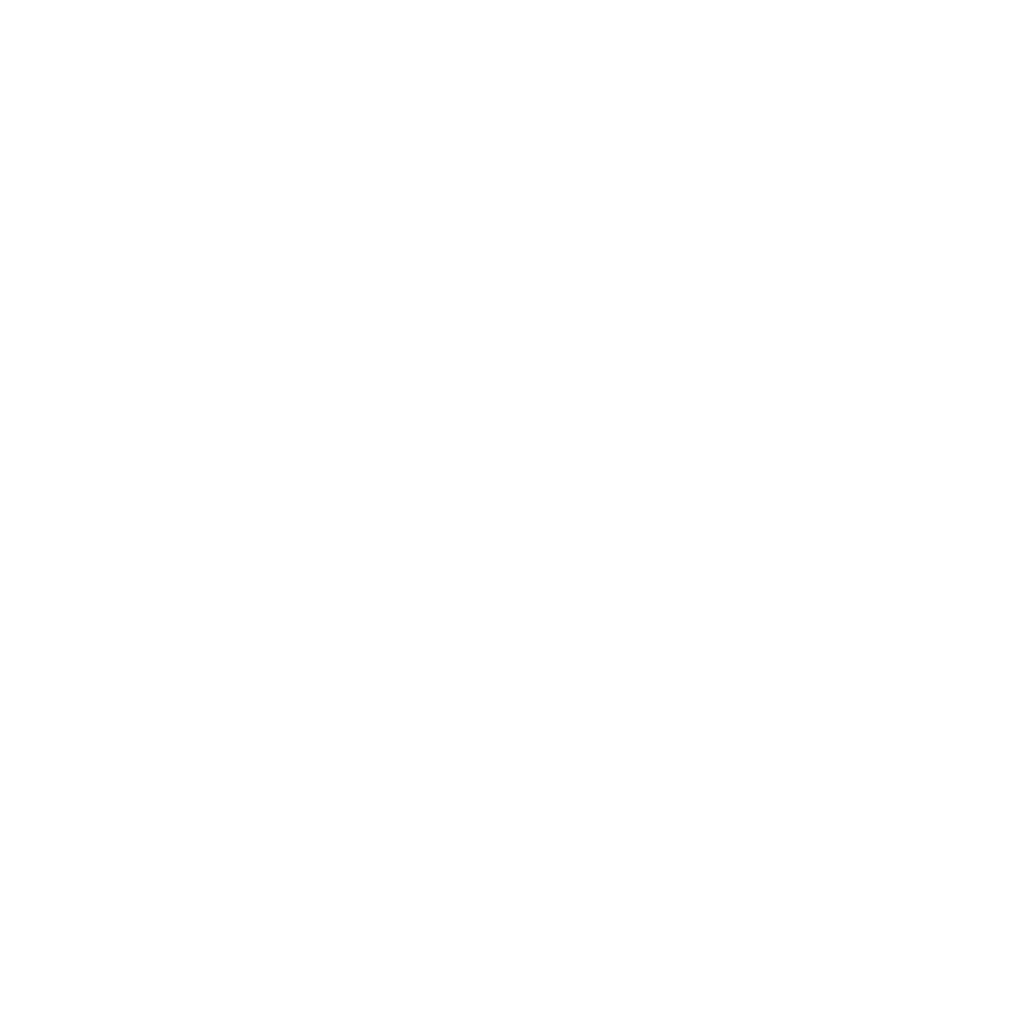 scroll, scrollTop: 0, scrollLeft: 0, axis: both 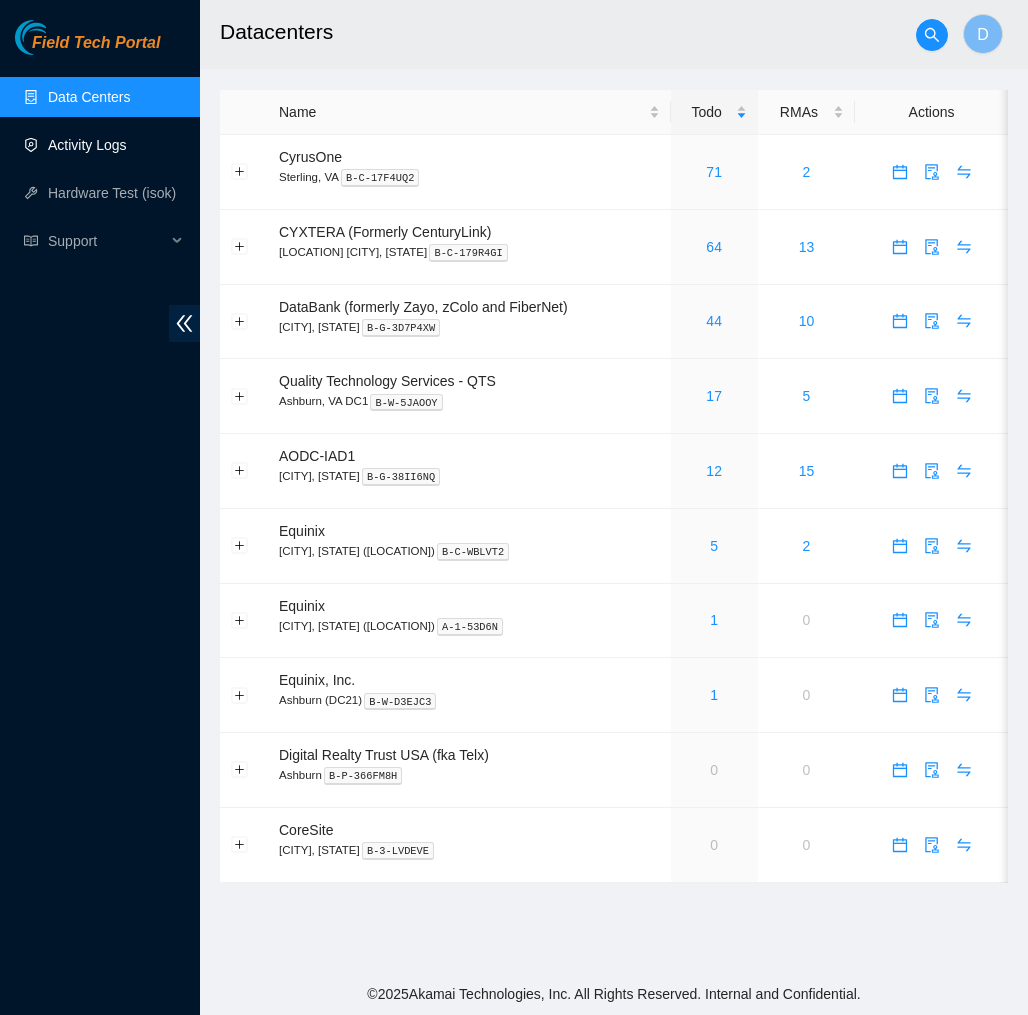 click on "Activity Logs" at bounding box center [87, 145] 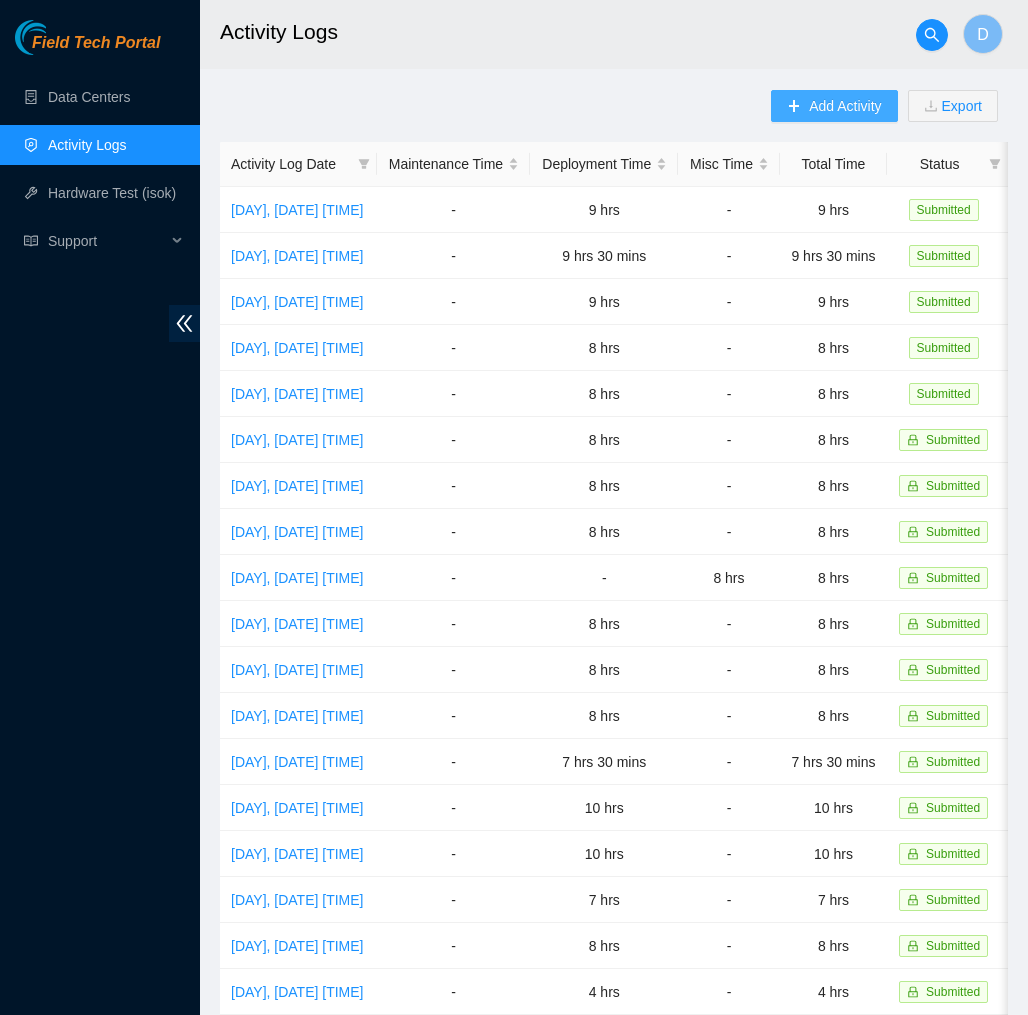 click on "Add Activity" at bounding box center [845, 106] 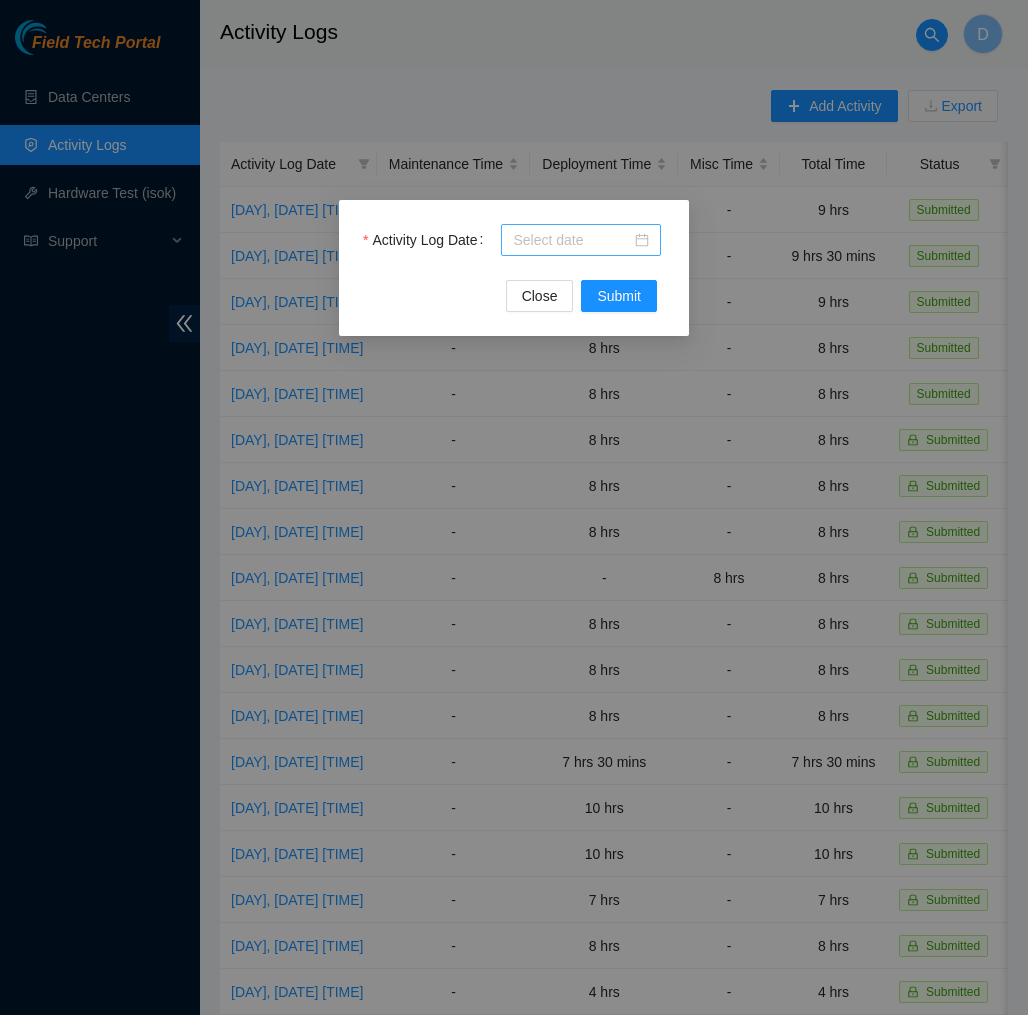 click on "Activity Log Date" at bounding box center [572, 240] 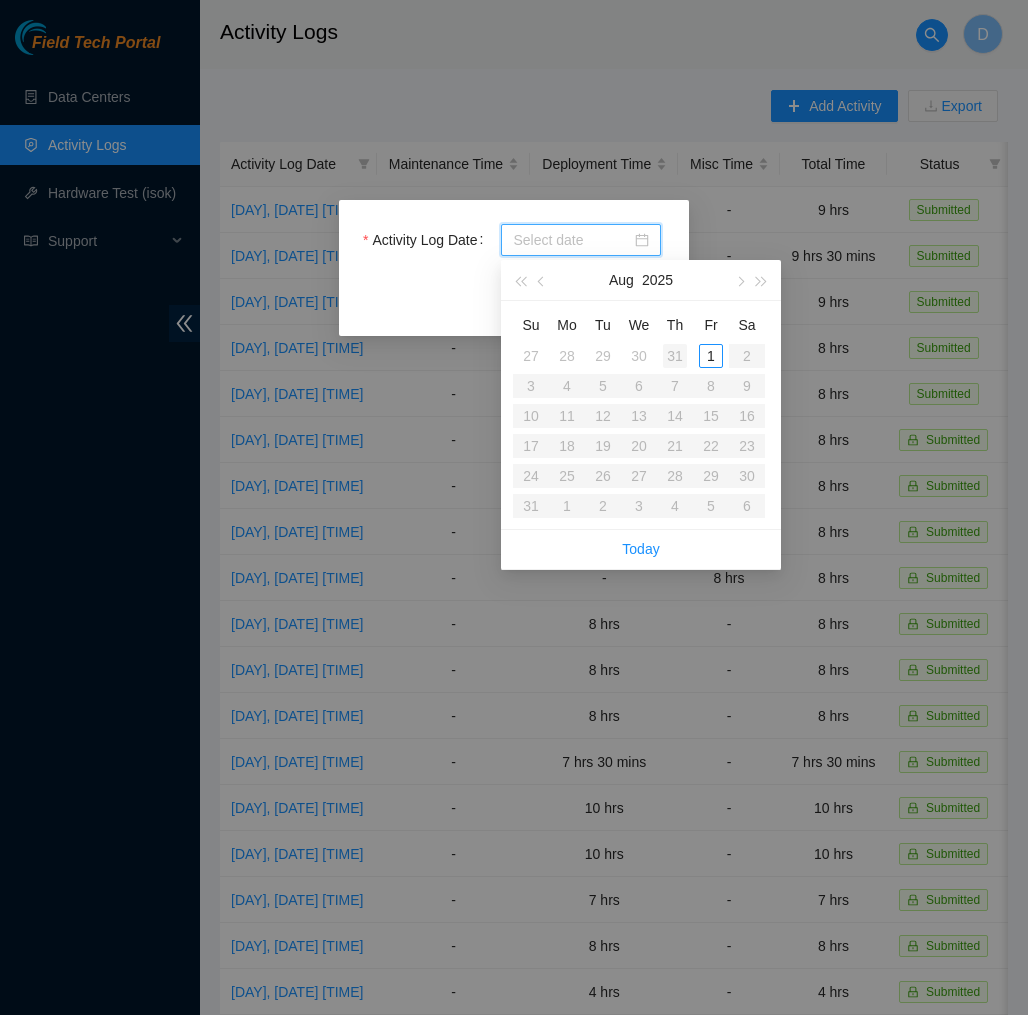 type on "2025-07-31" 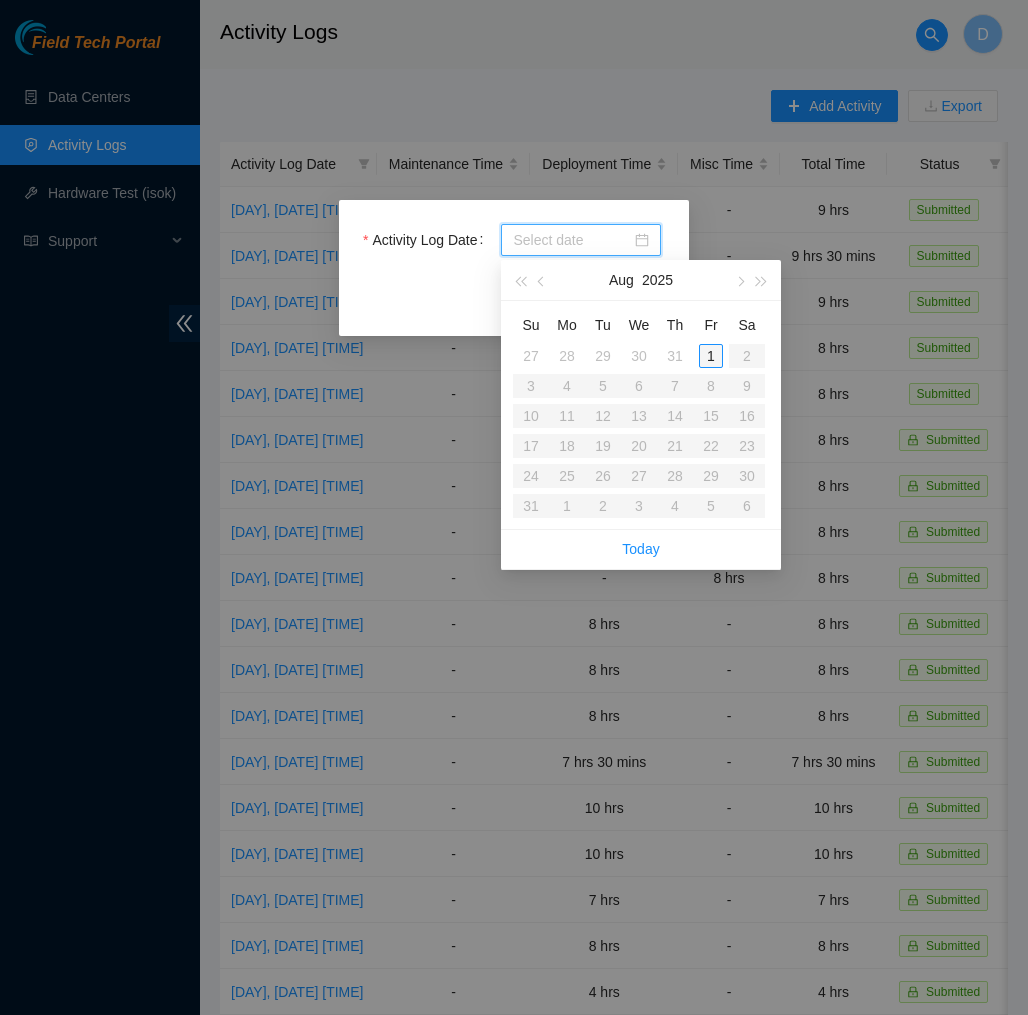 type on "[DATE]" 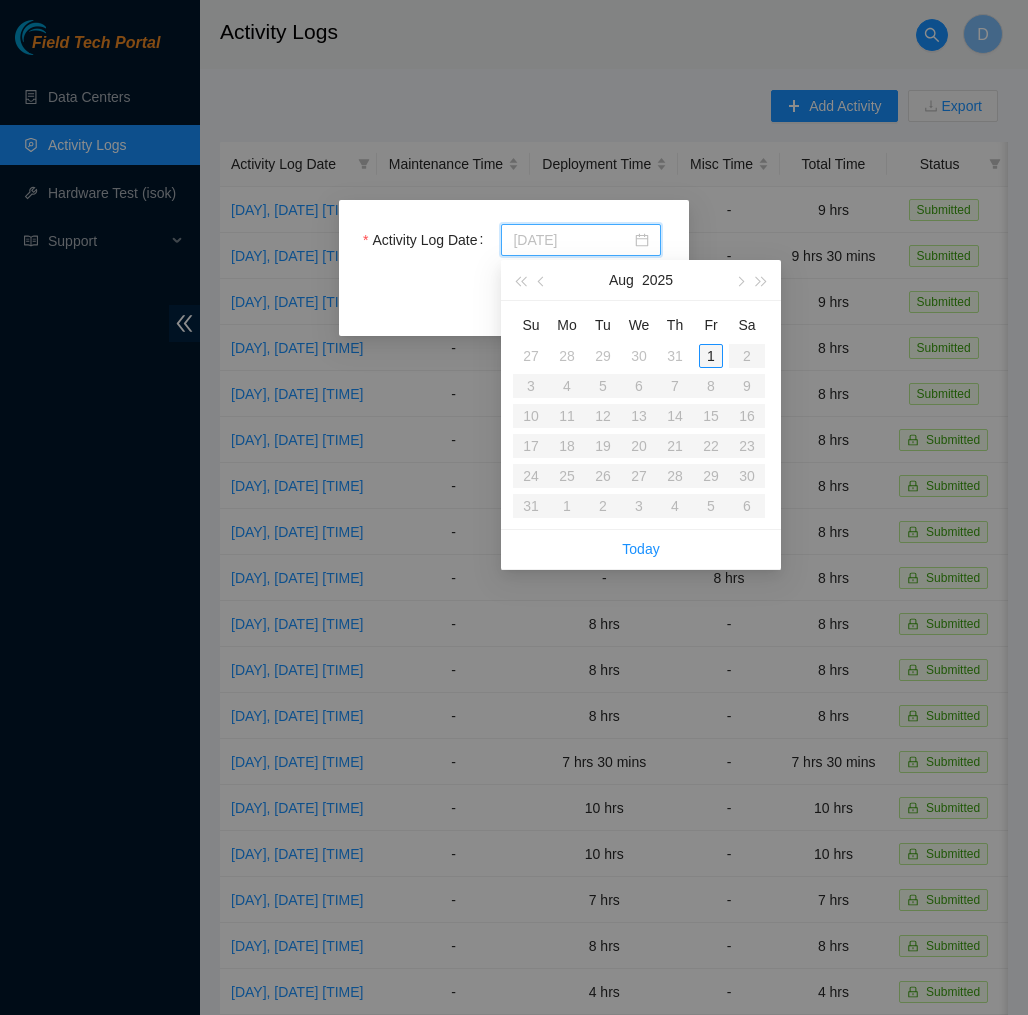 click on "1" at bounding box center [711, 356] 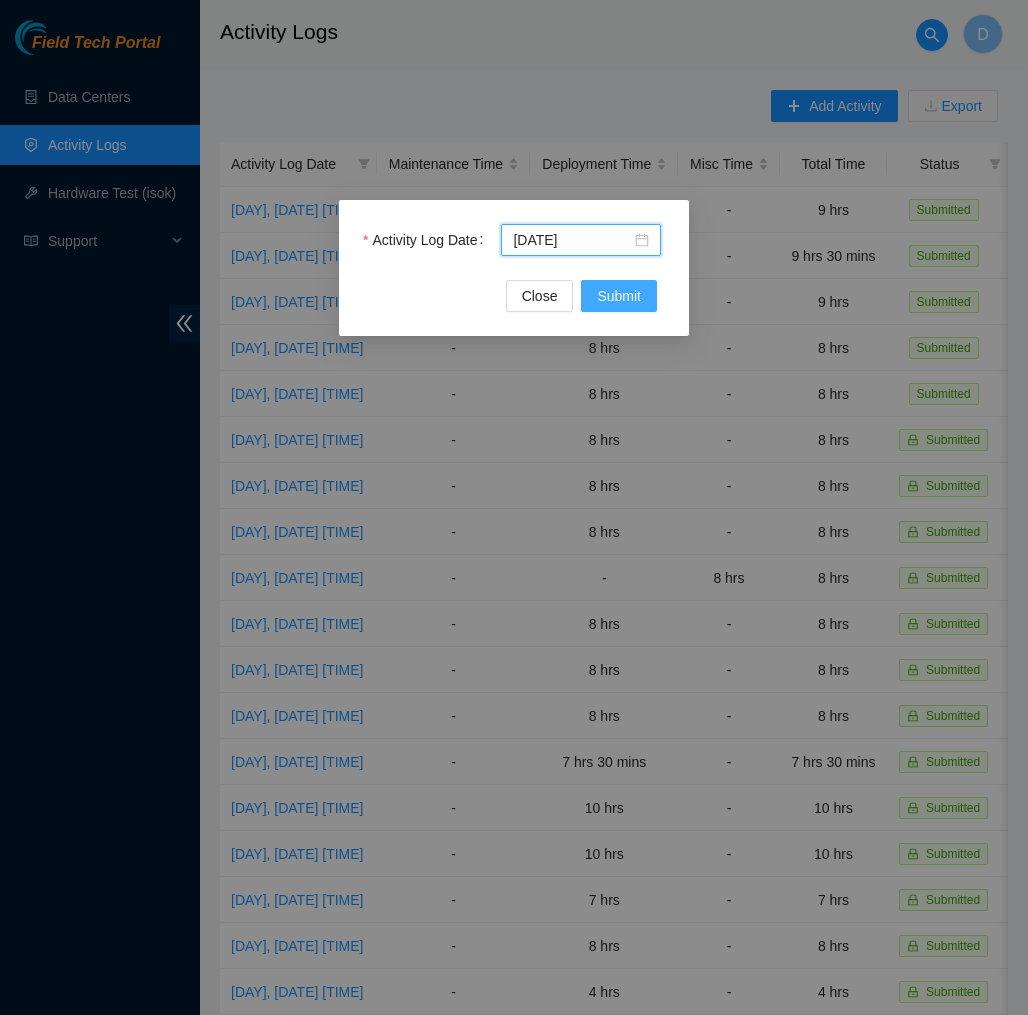 click on "Submit" at bounding box center (619, 296) 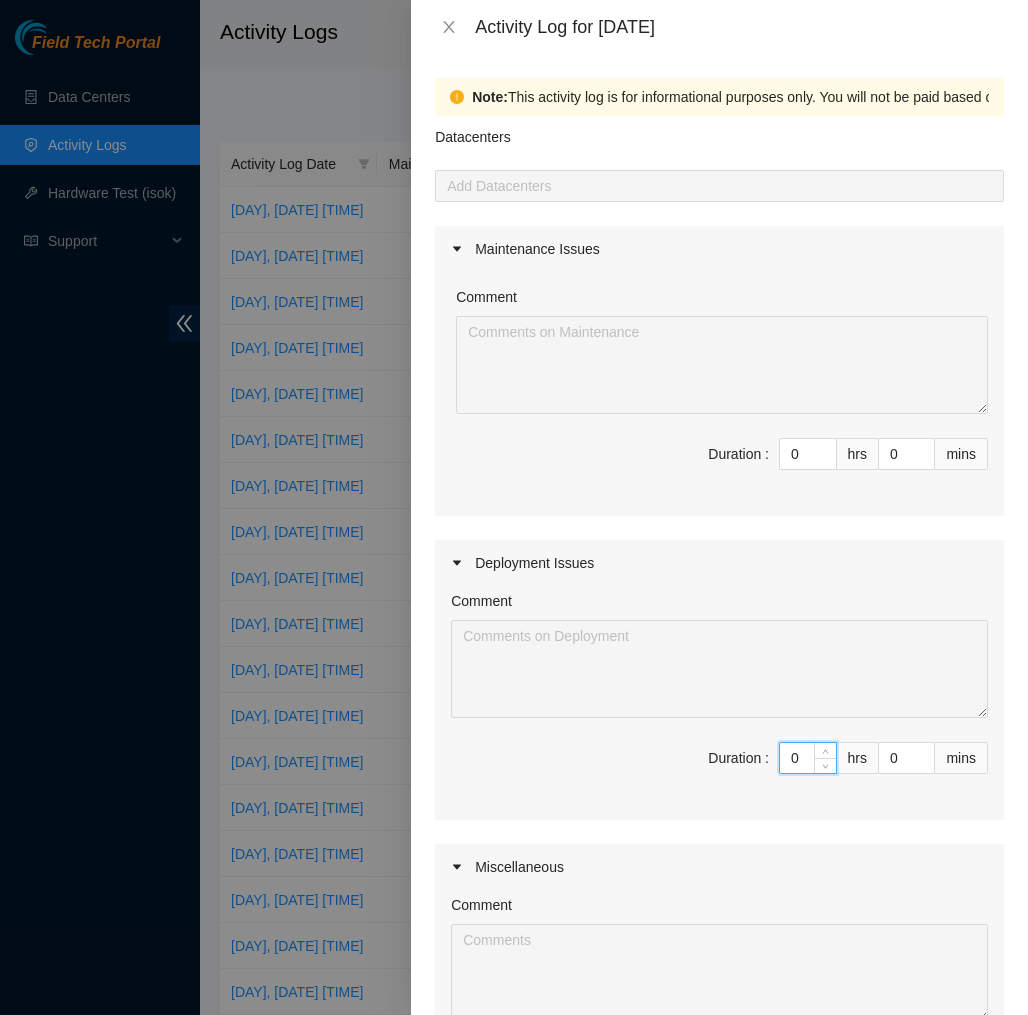 click on "0" at bounding box center (808, 758) 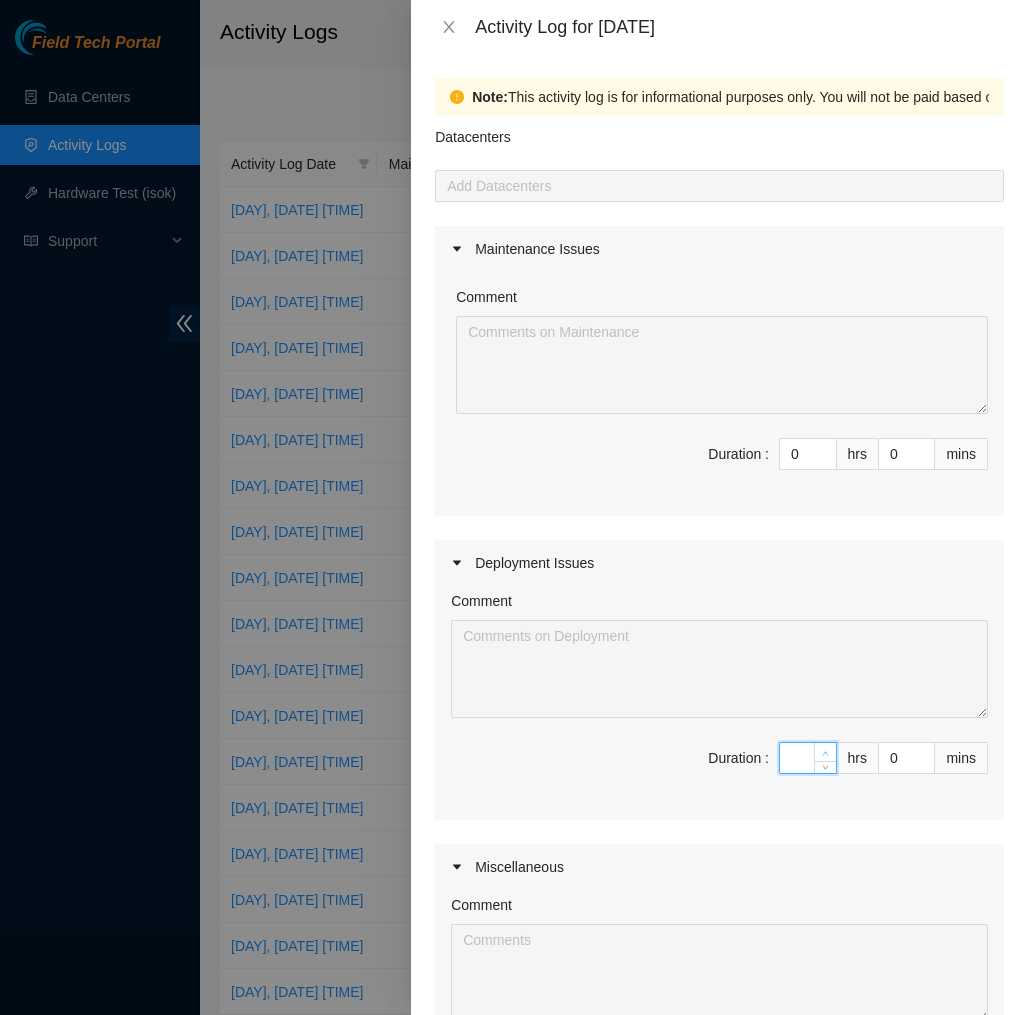 type on "1" 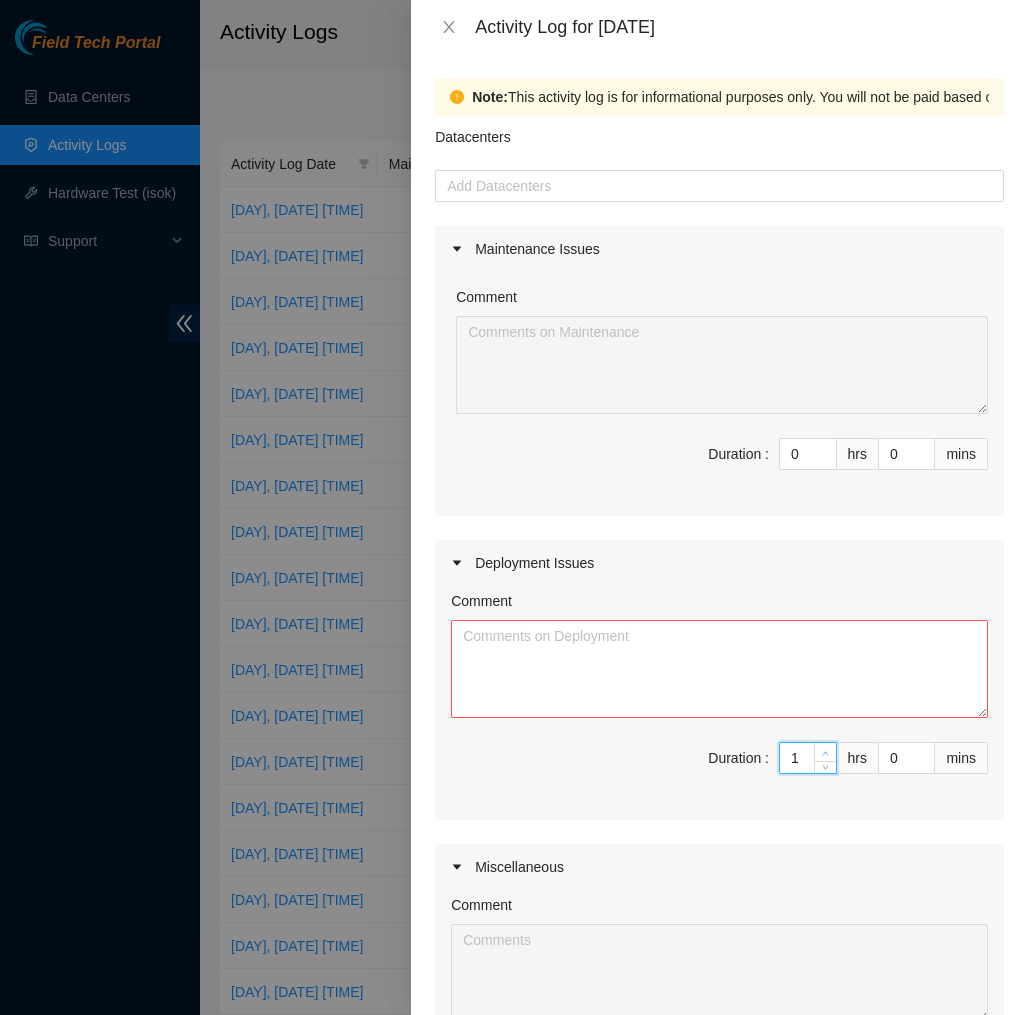 click at bounding box center [825, 752] 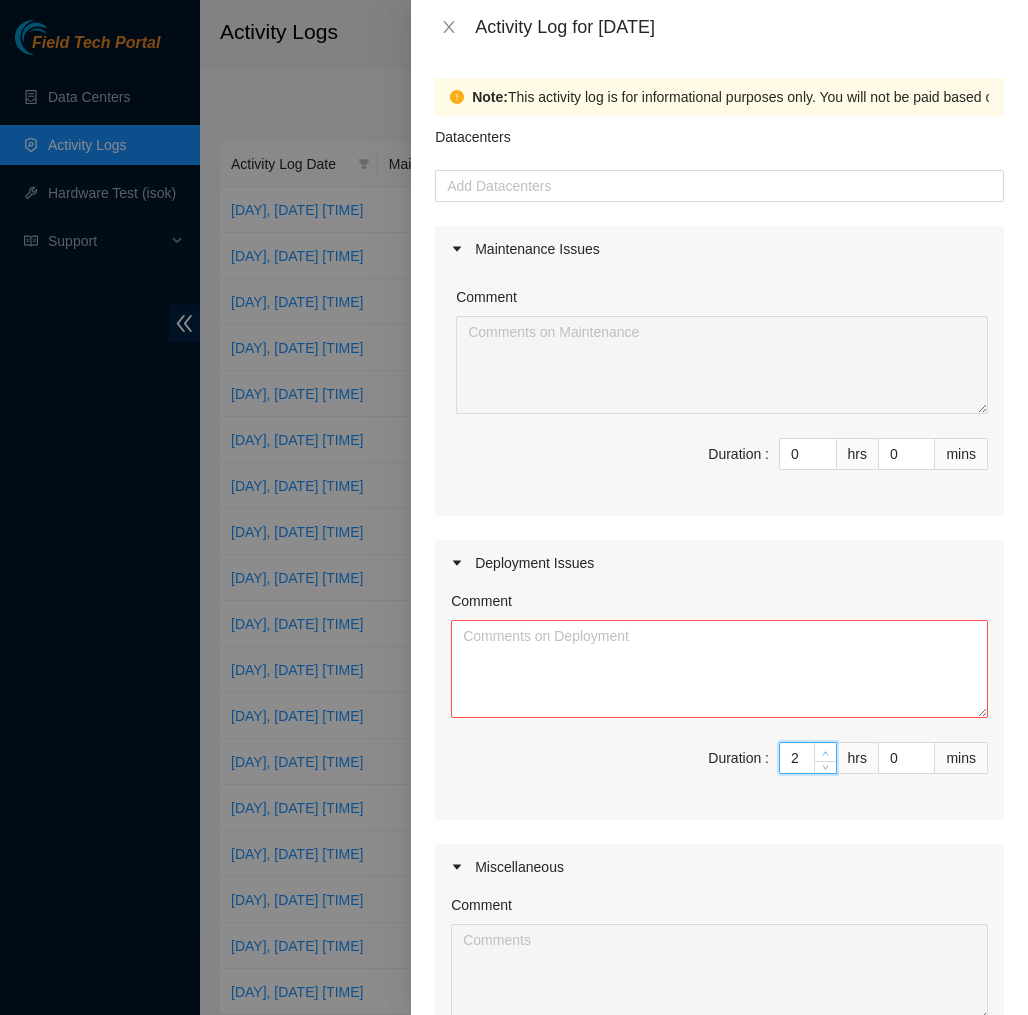 click at bounding box center [825, 752] 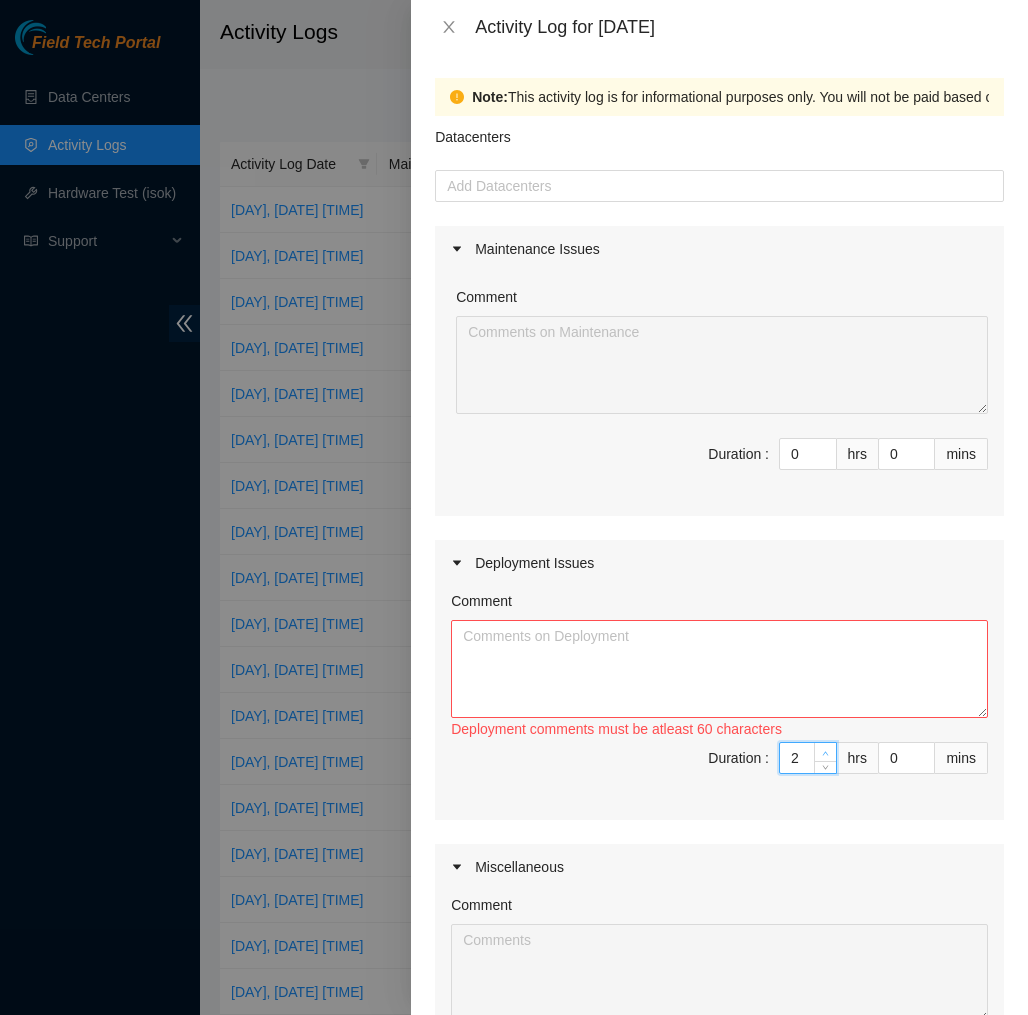 type on "3" 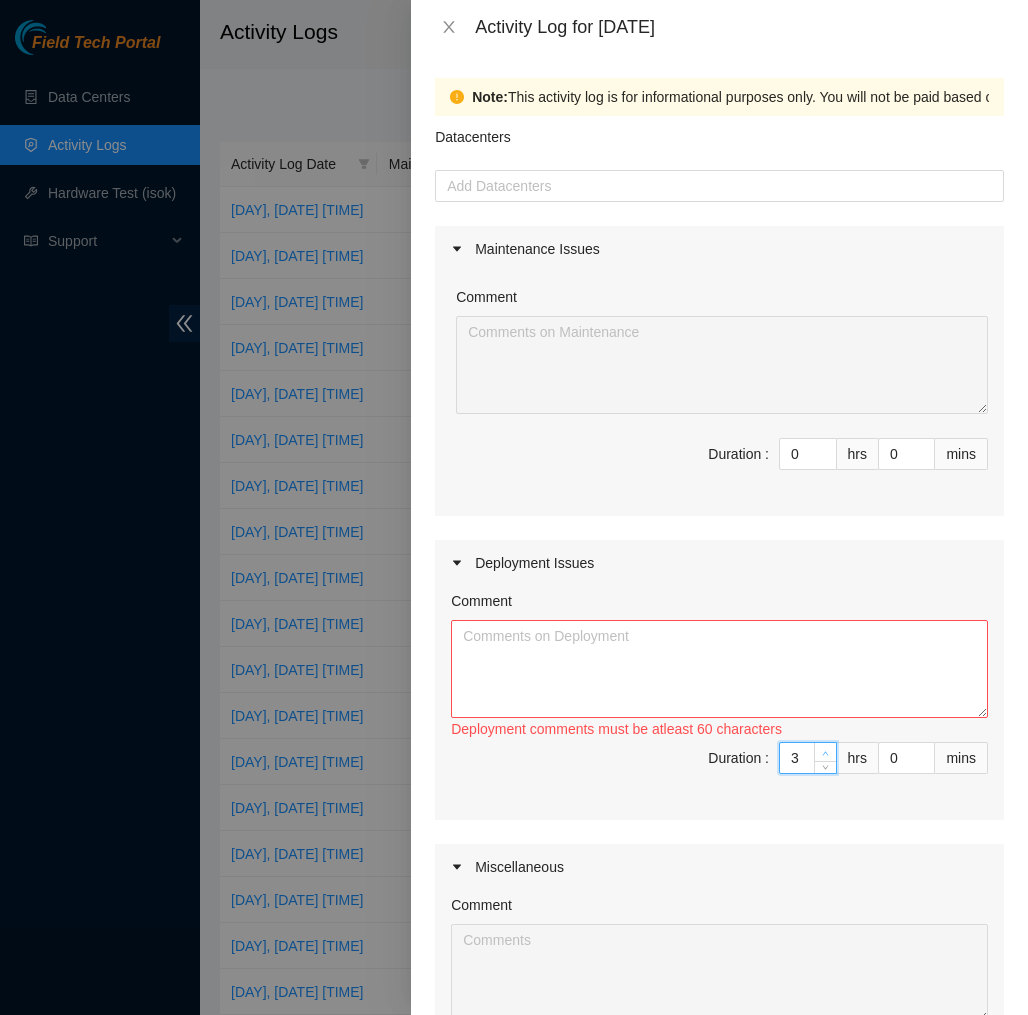 click at bounding box center (825, 752) 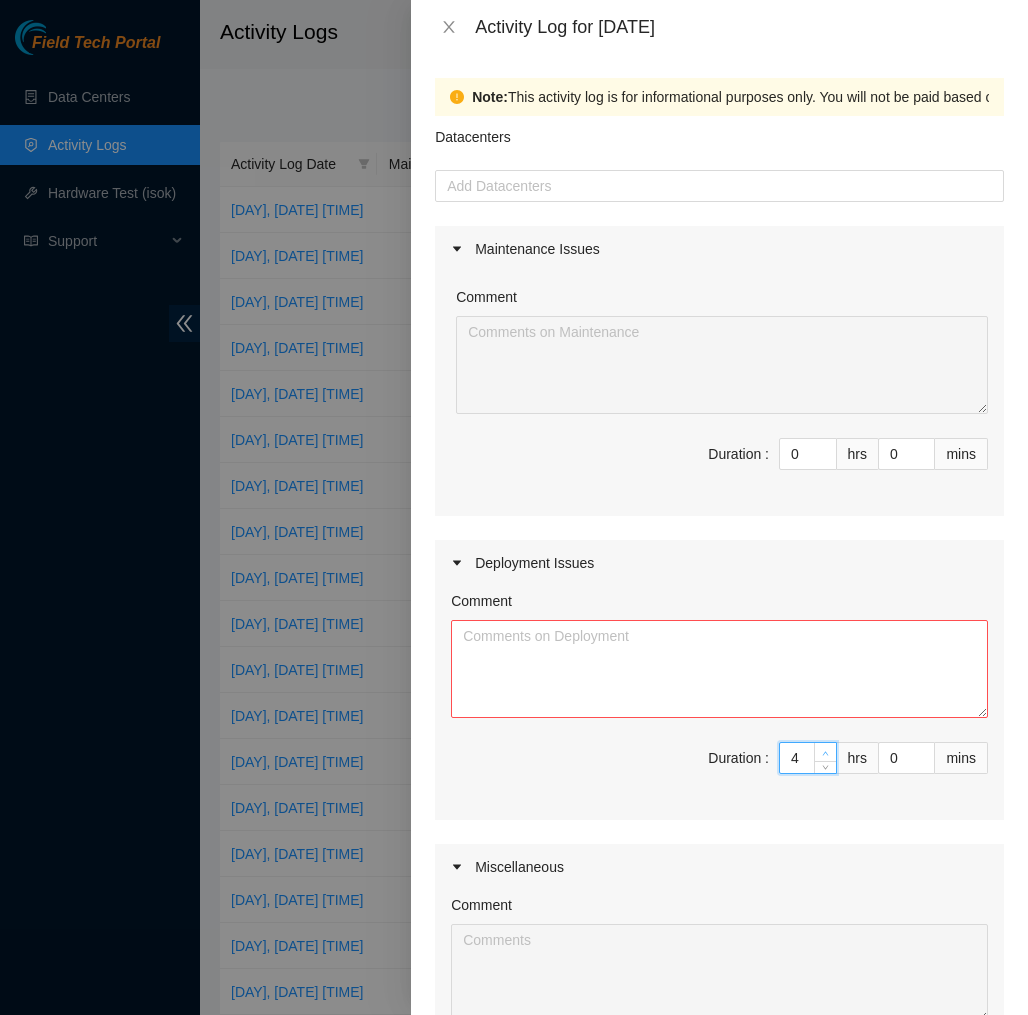 click at bounding box center [825, 752] 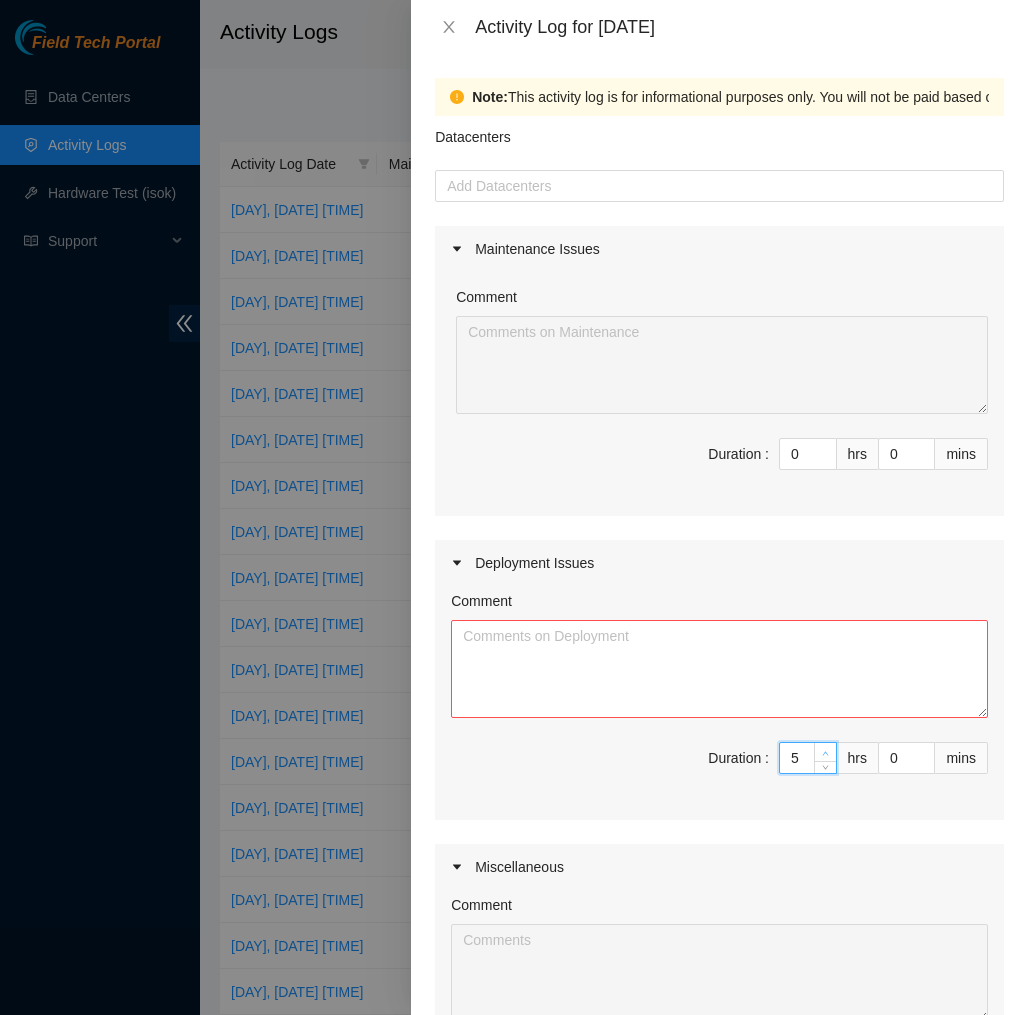 click at bounding box center [825, 752] 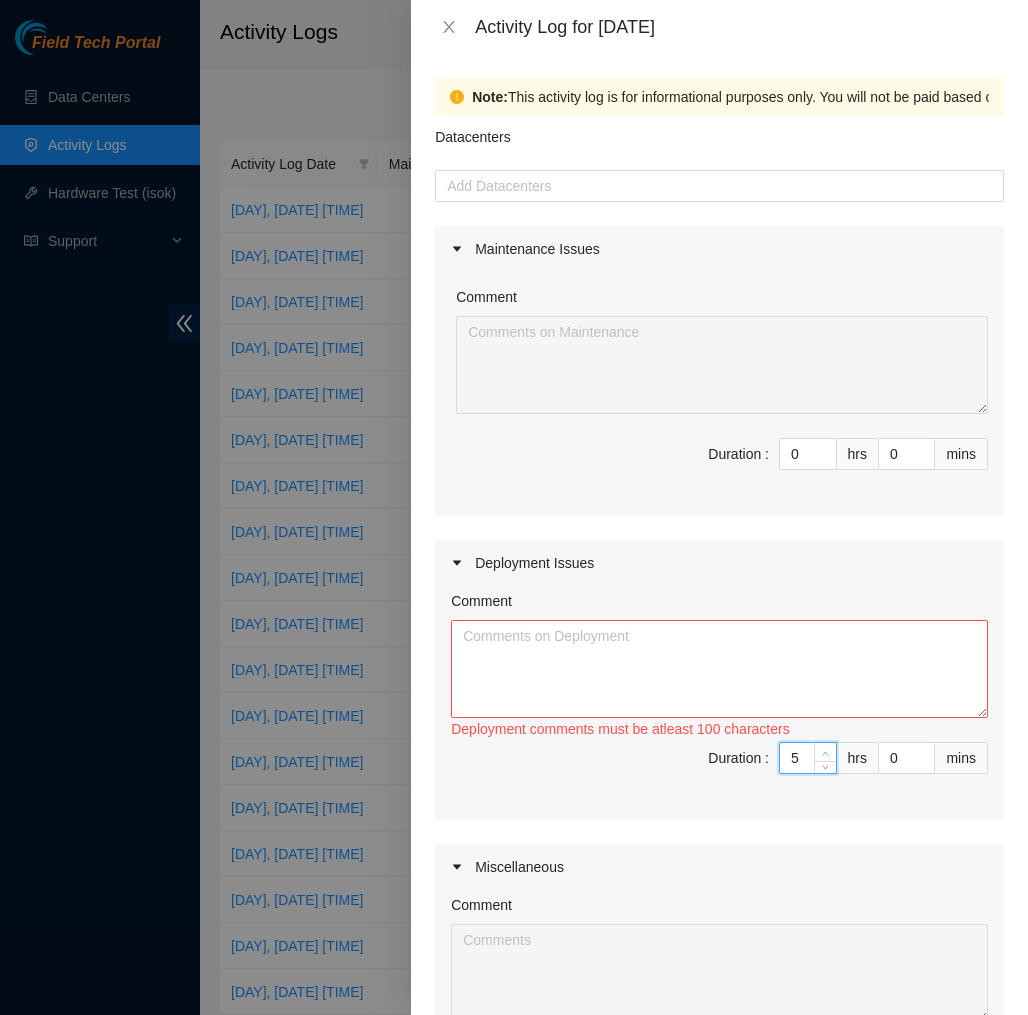type on "6" 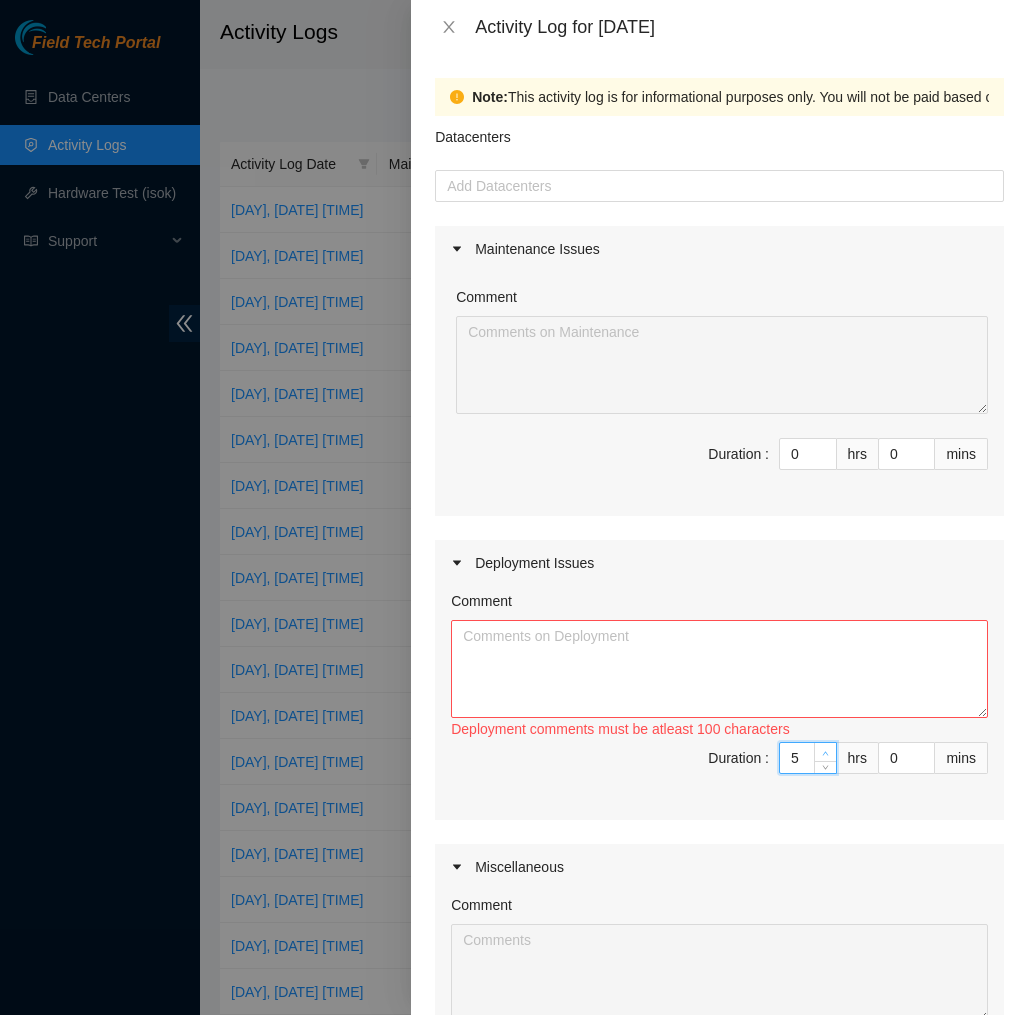 type on "6" 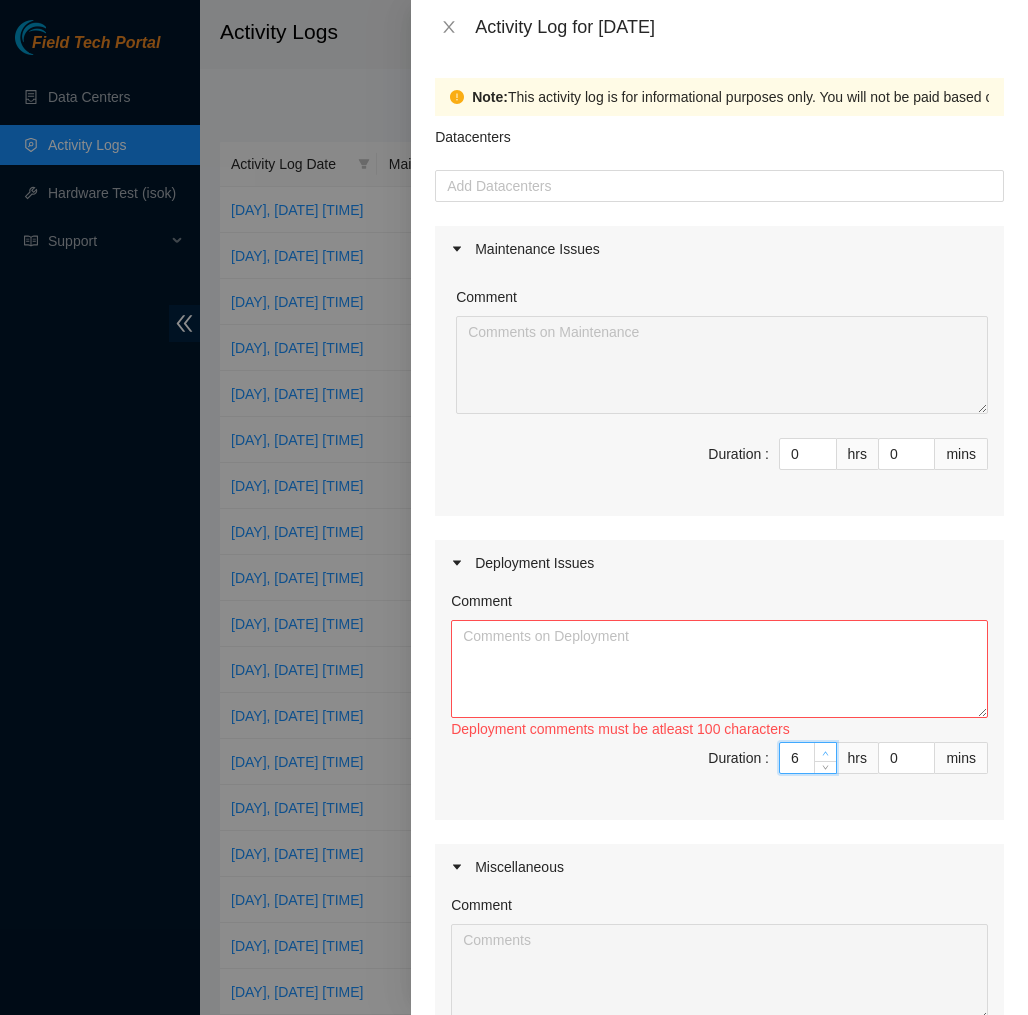 click at bounding box center (825, 752) 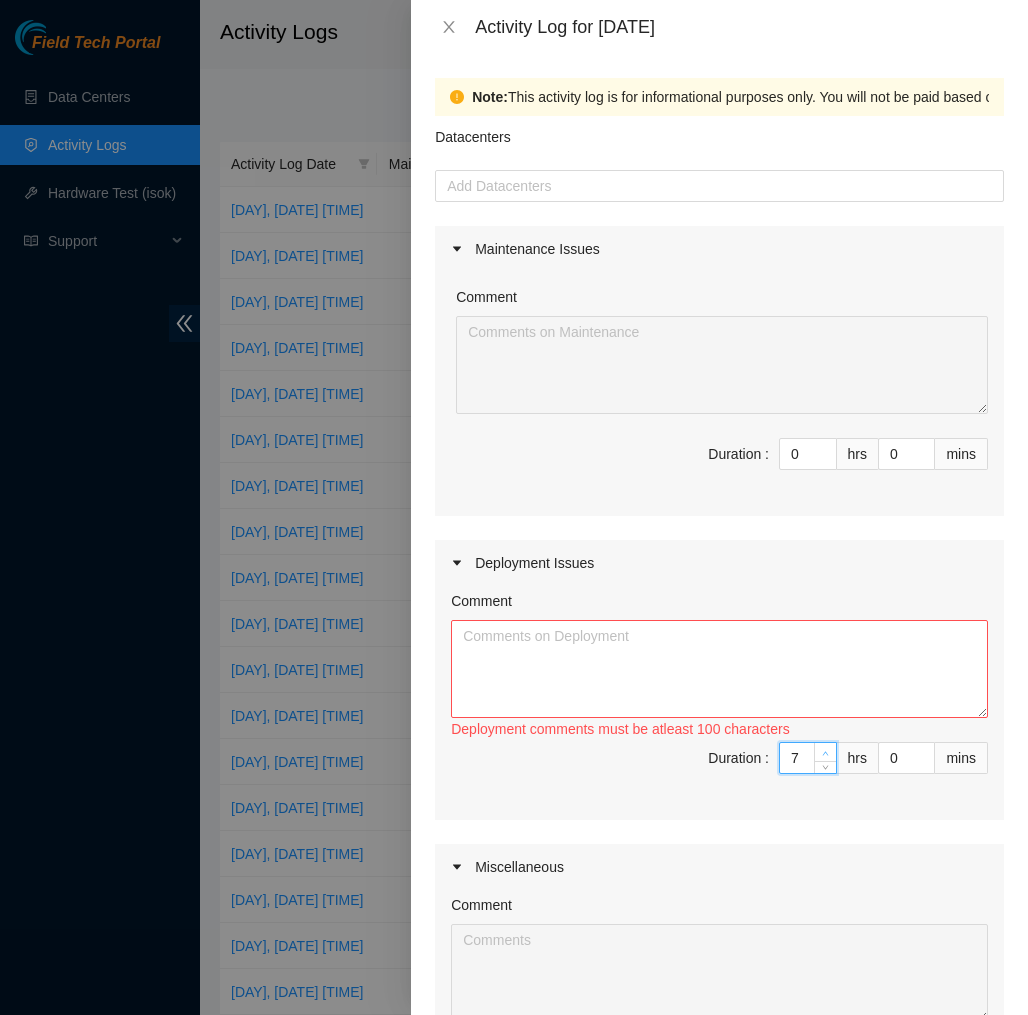 click at bounding box center (825, 752) 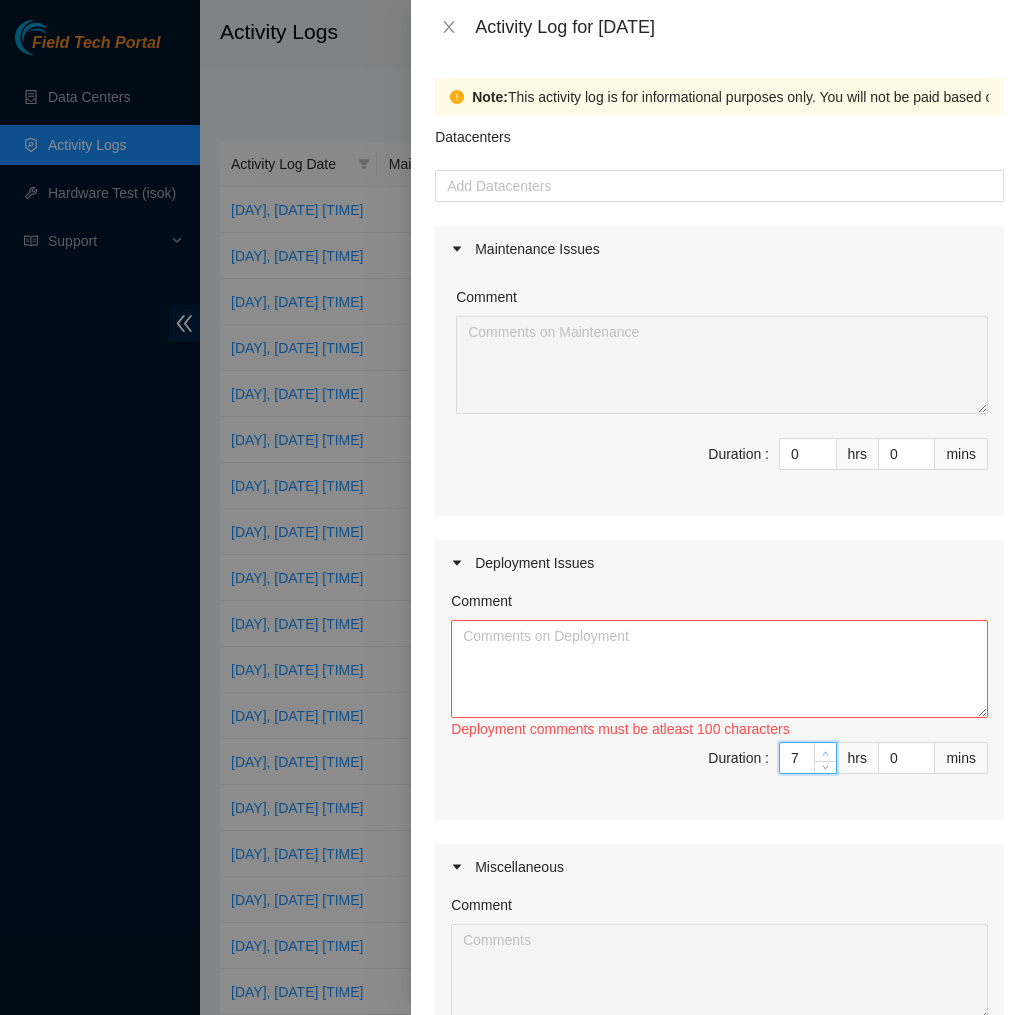 type on "8" 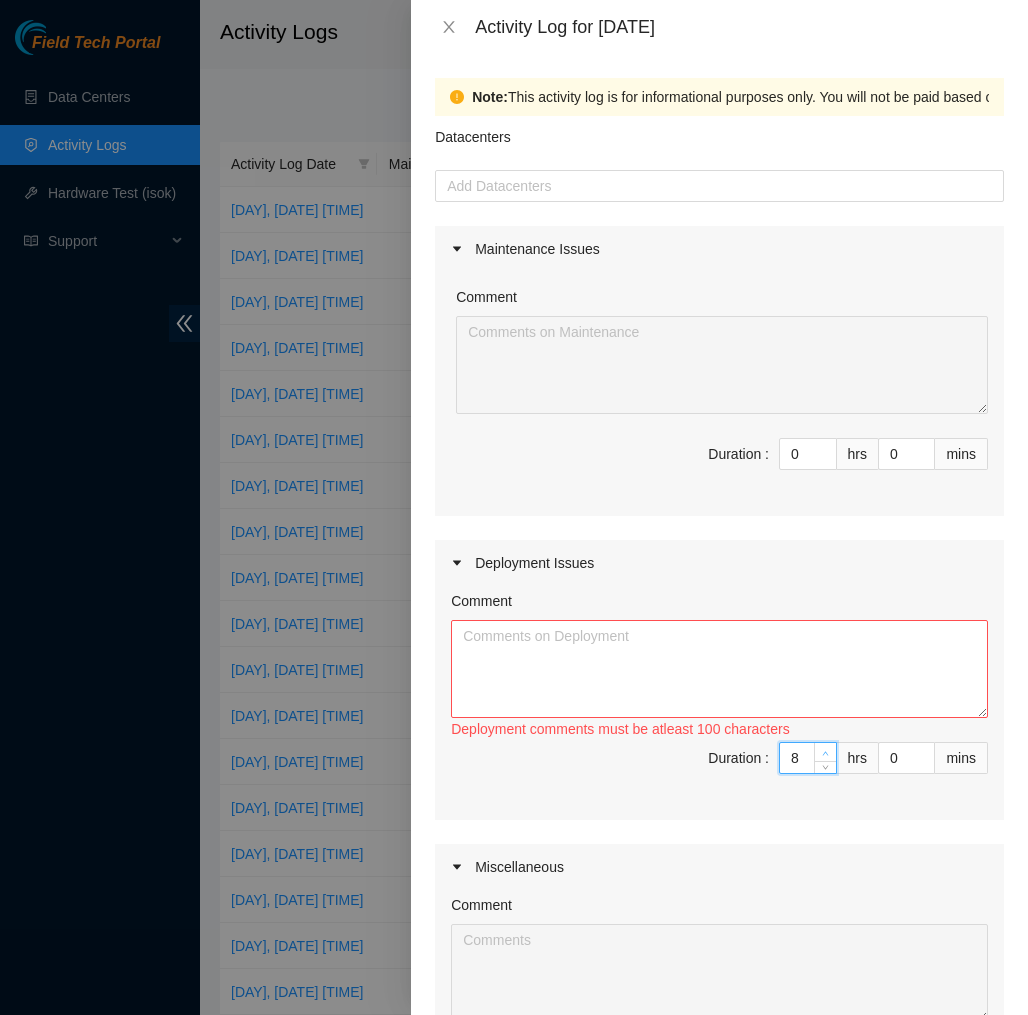 click at bounding box center [825, 752] 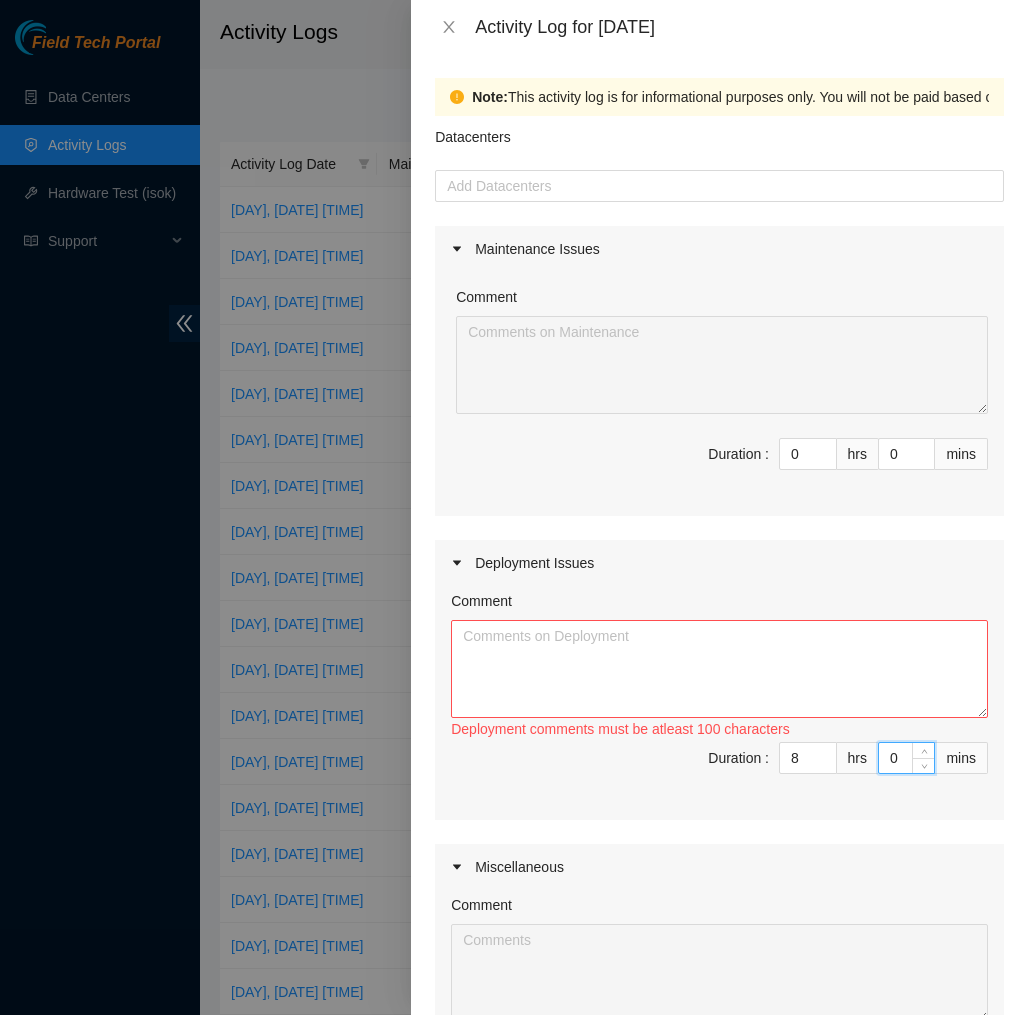 click on "0" at bounding box center [906, 758] 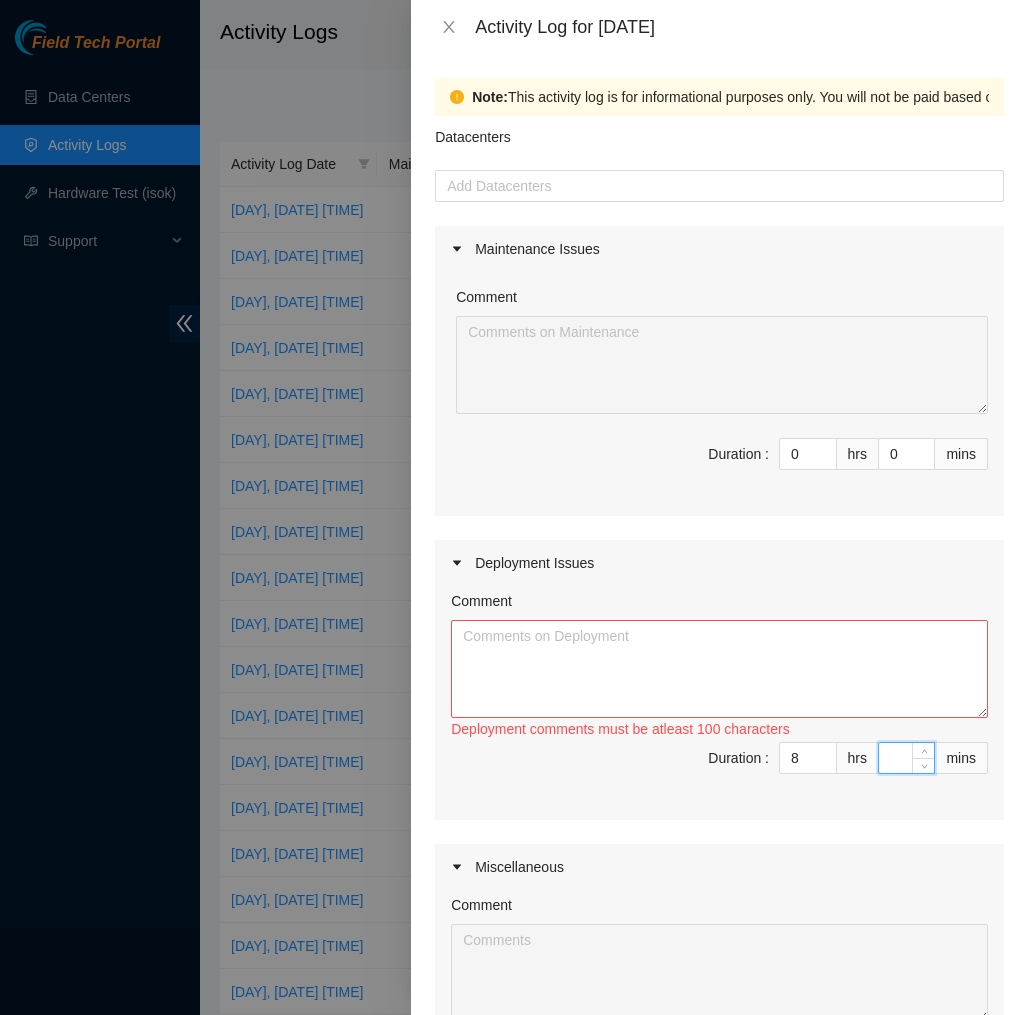 type on "7" 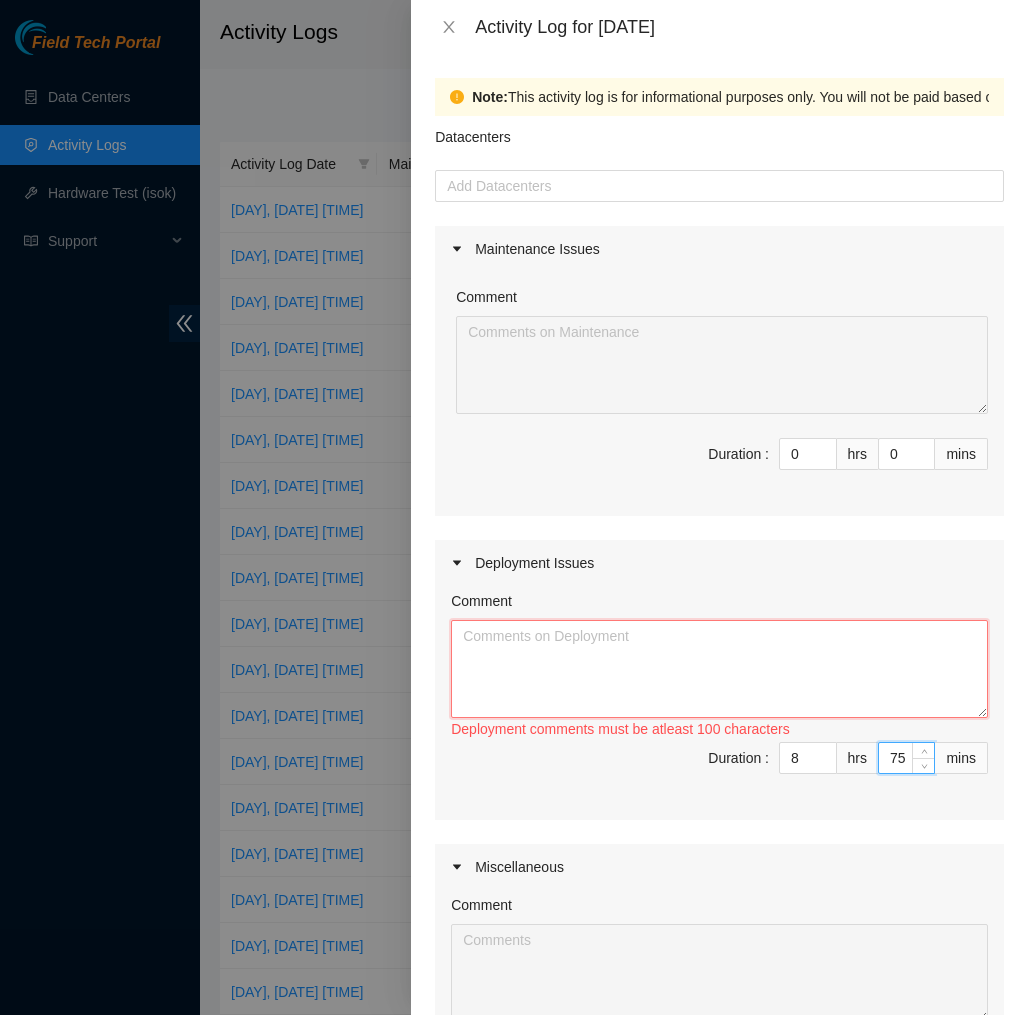 type on "59" 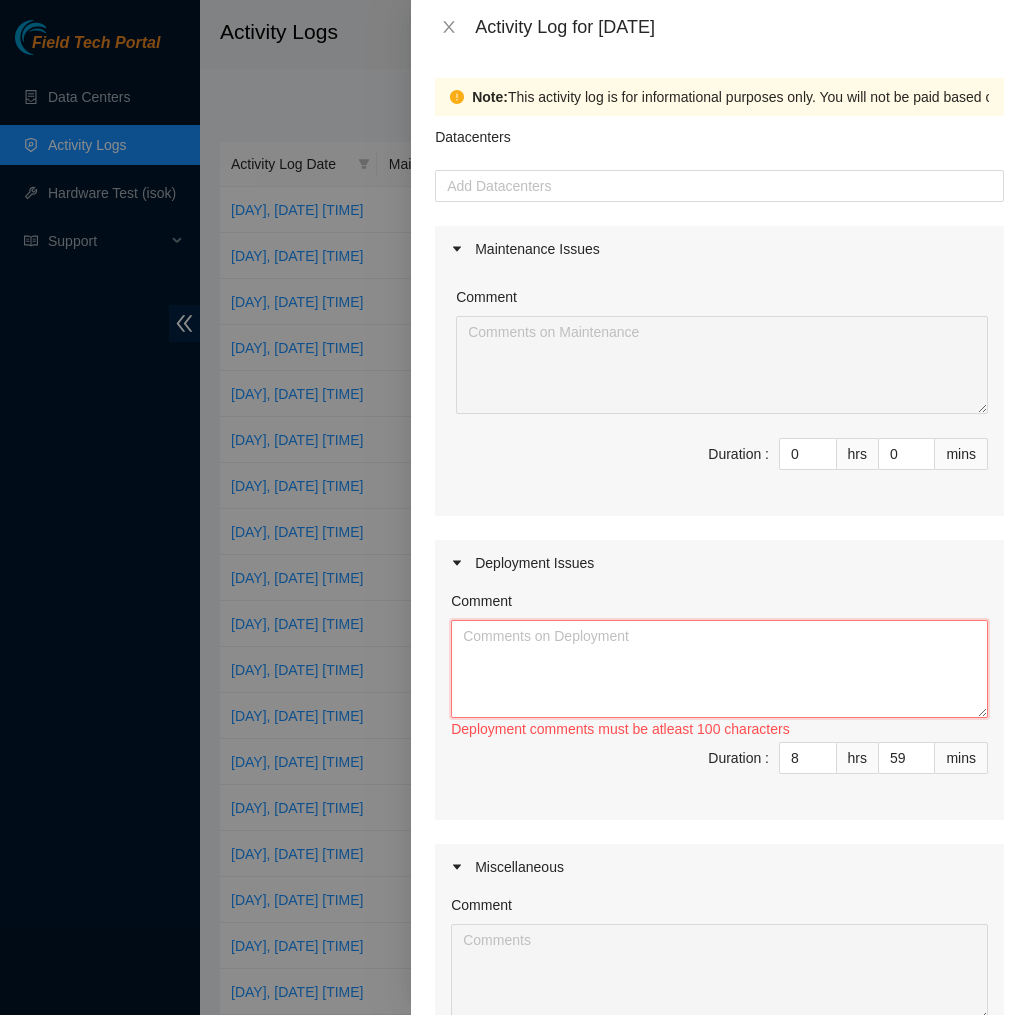 click on "Comment" at bounding box center [719, 669] 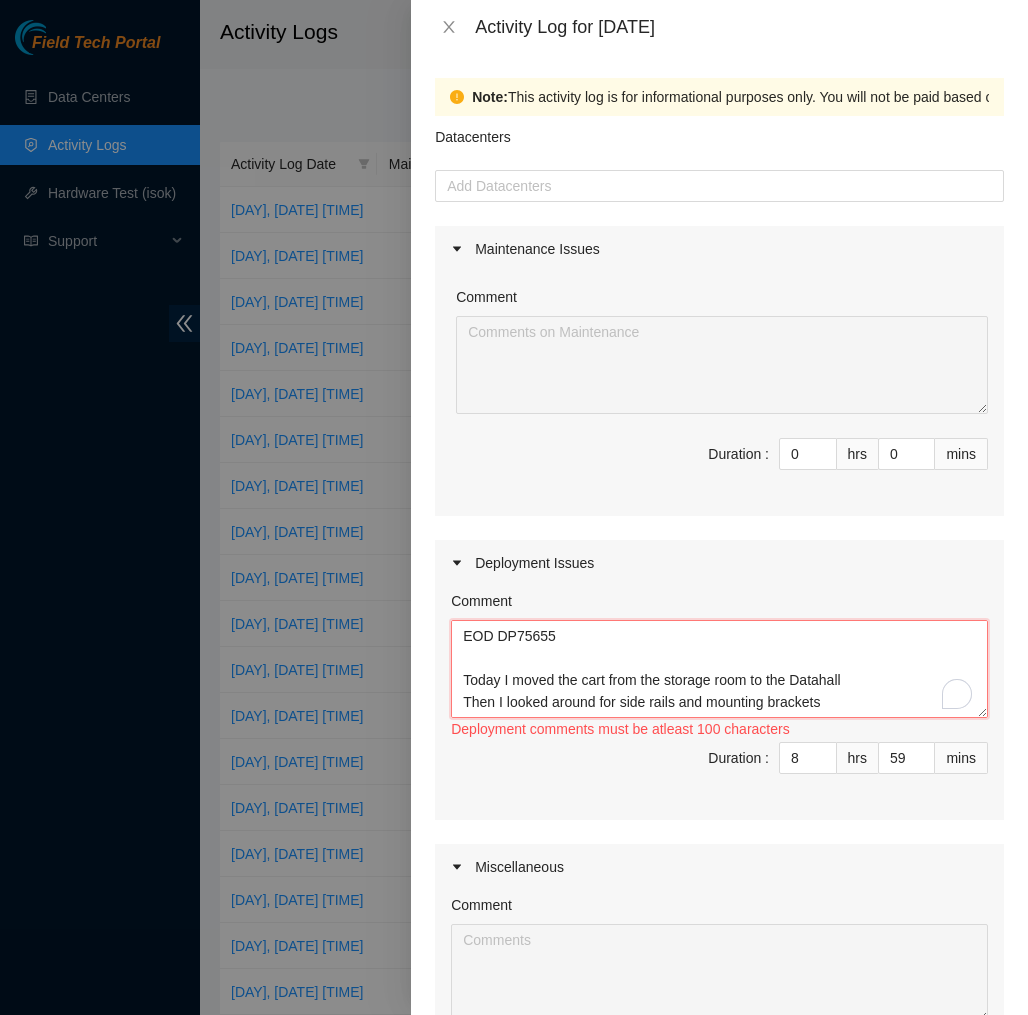 scroll, scrollTop: 66, scrollLeft: 0, axis: vertical 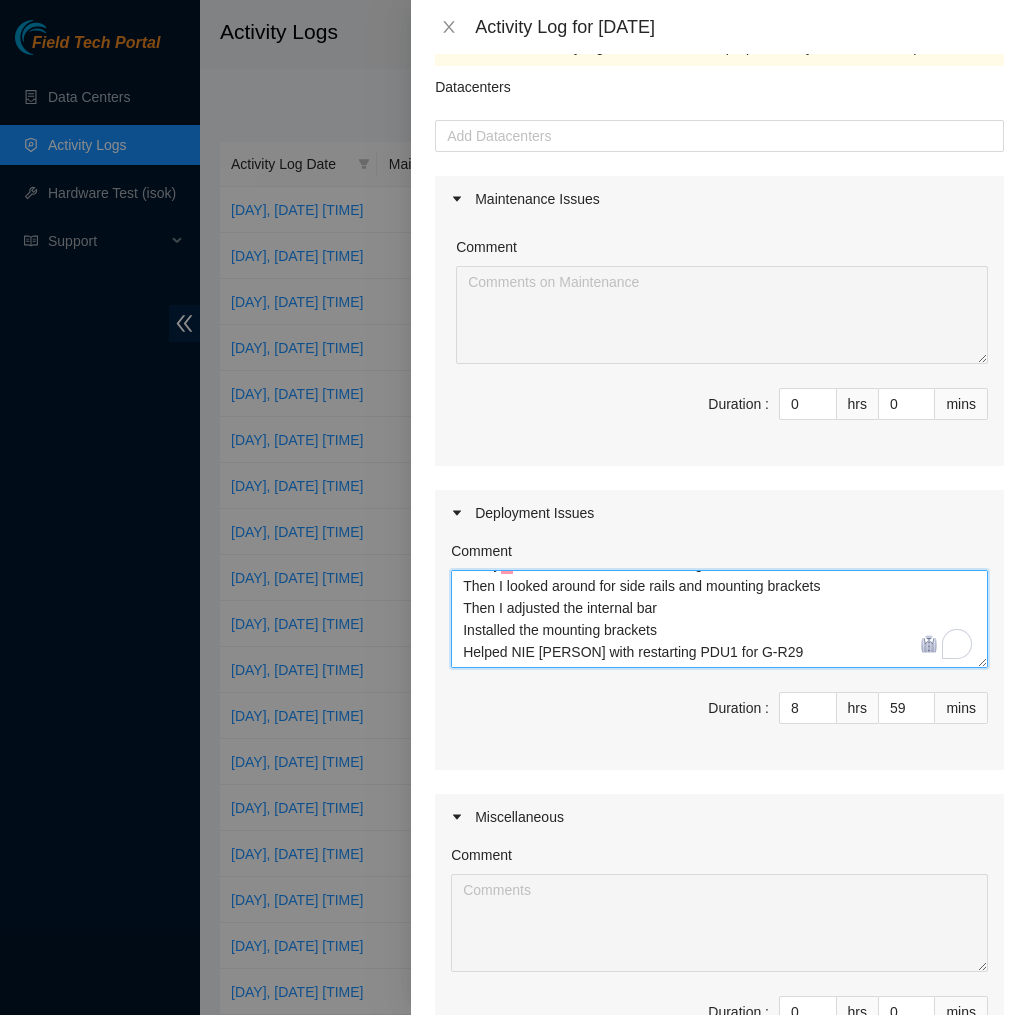 click on "EOD DP75655
Today I moved the cart from the storage room to the Datahall
Then I looked around for side rails and mounting brackets
Then I adjusted the internal bar
Installed the mounting brackets
Helped NIE [PERSON] with restarting PDU1 for G-R29" at bounding box center [719, 619] 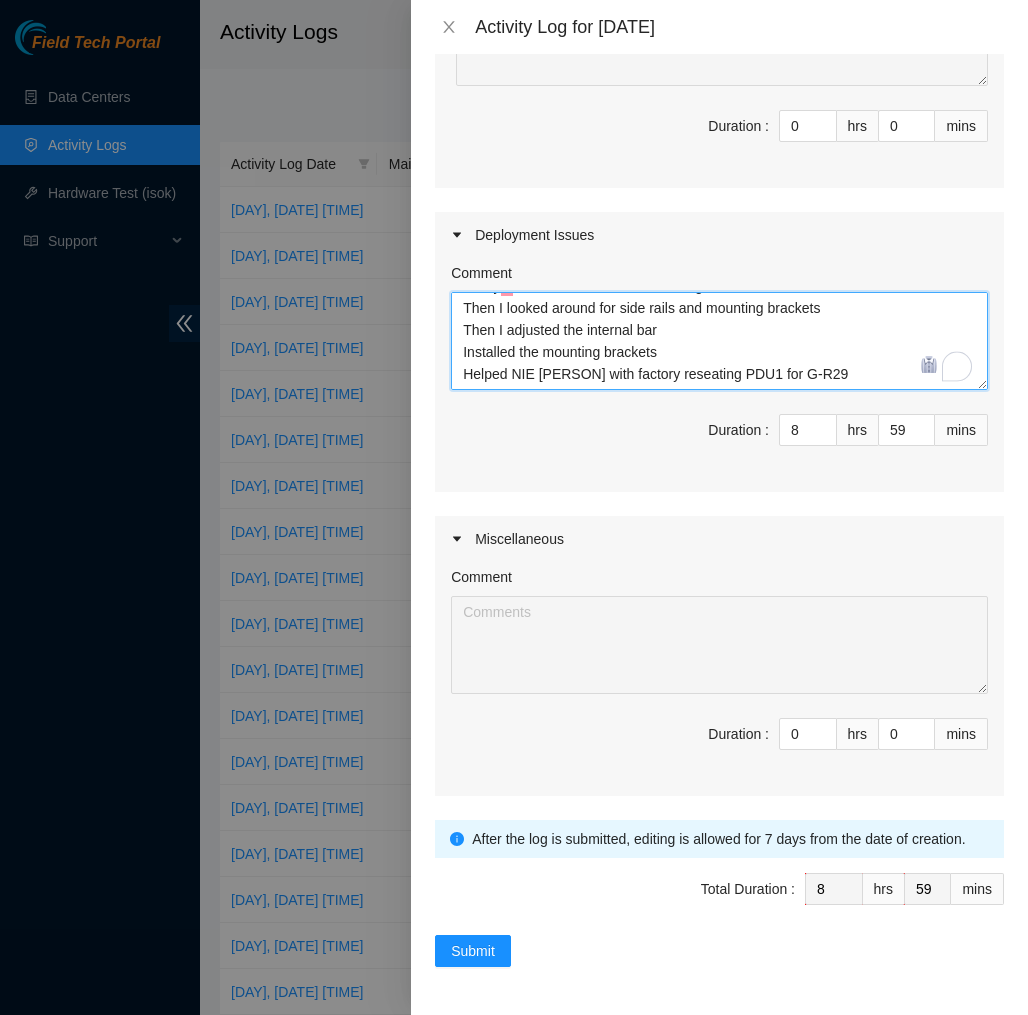 scroll, scrollTop: 328, scrollLeft: 0, axis: vertical 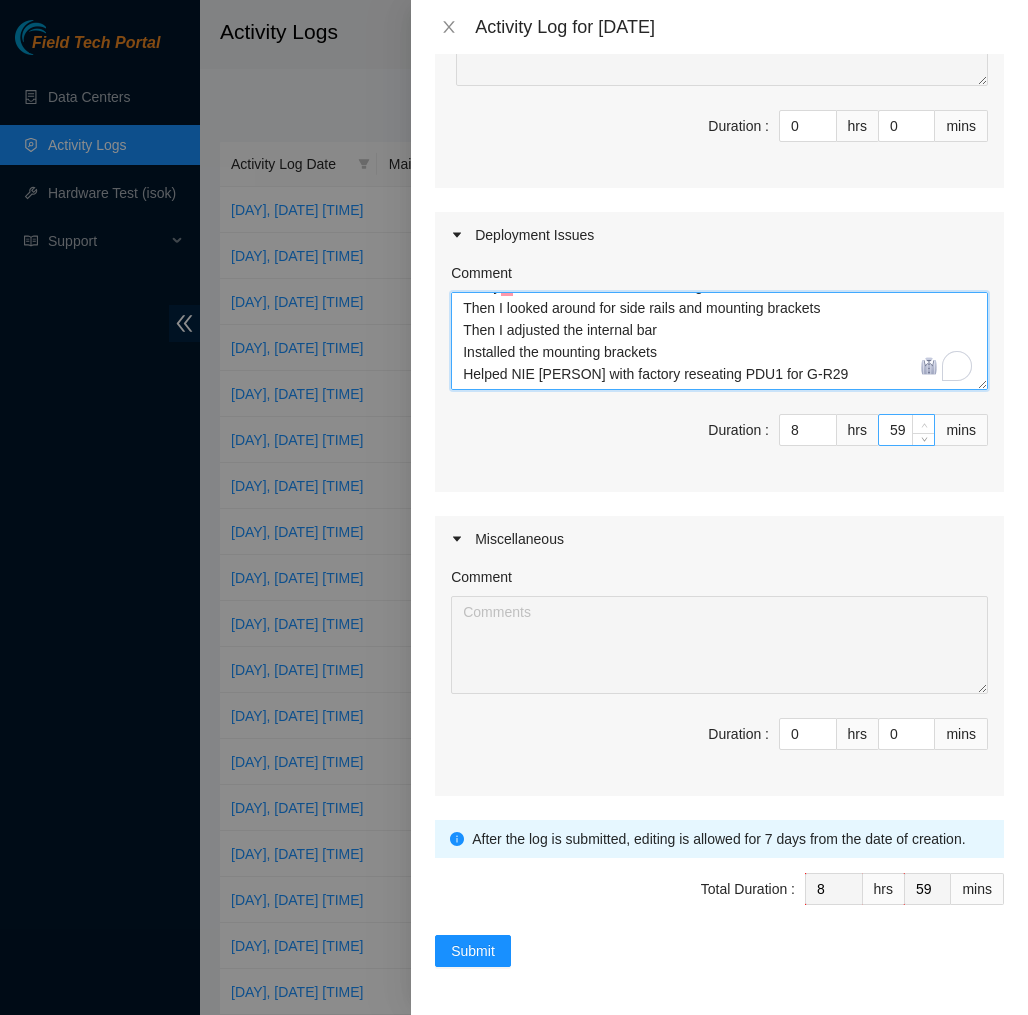 click at bounding box center [923, 424] 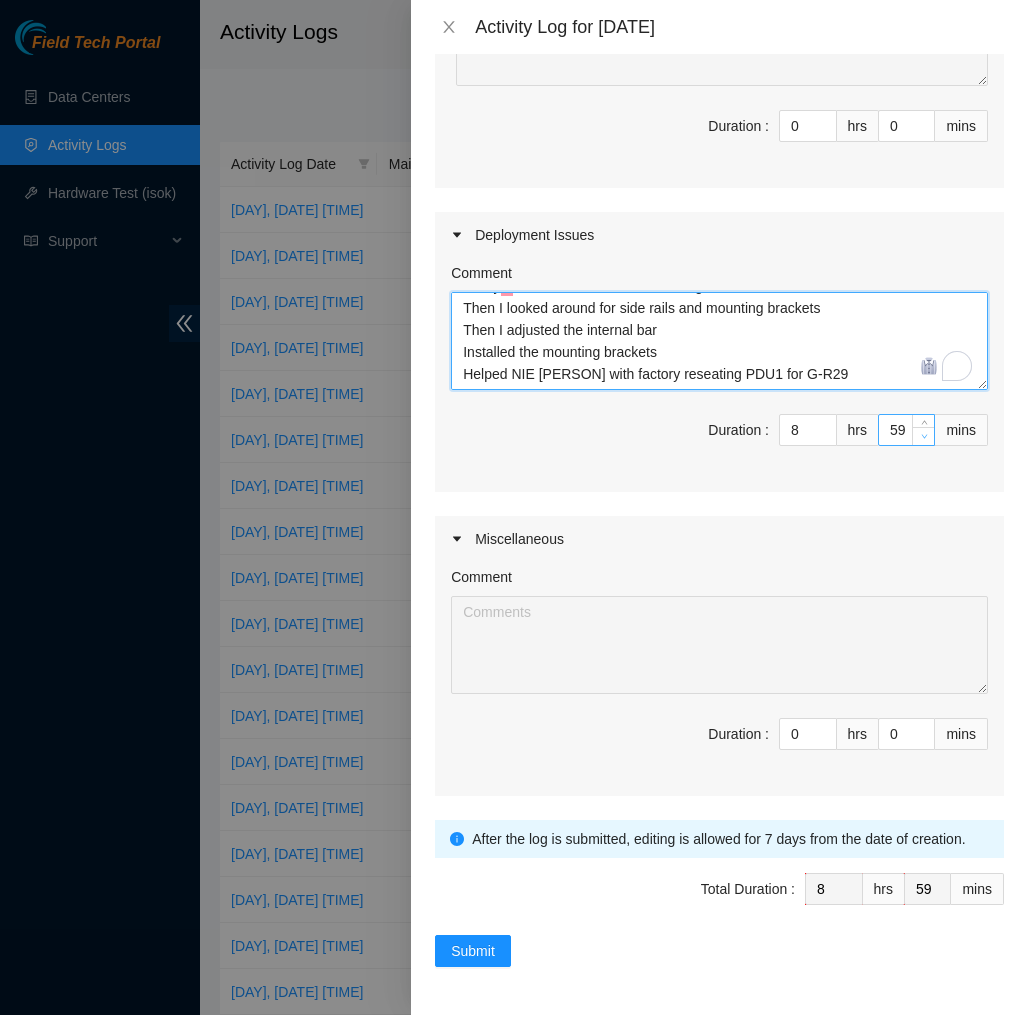 type on "EOD DP75655
Today I moved the cart from the storage room to the Datahall
Then I looked around for side rails and mounting brackets
Then I adjusted the internal bar
Installed the mounting brackets
Helped NIE [PERSON] with factory reseating PDU1 for G-R29" 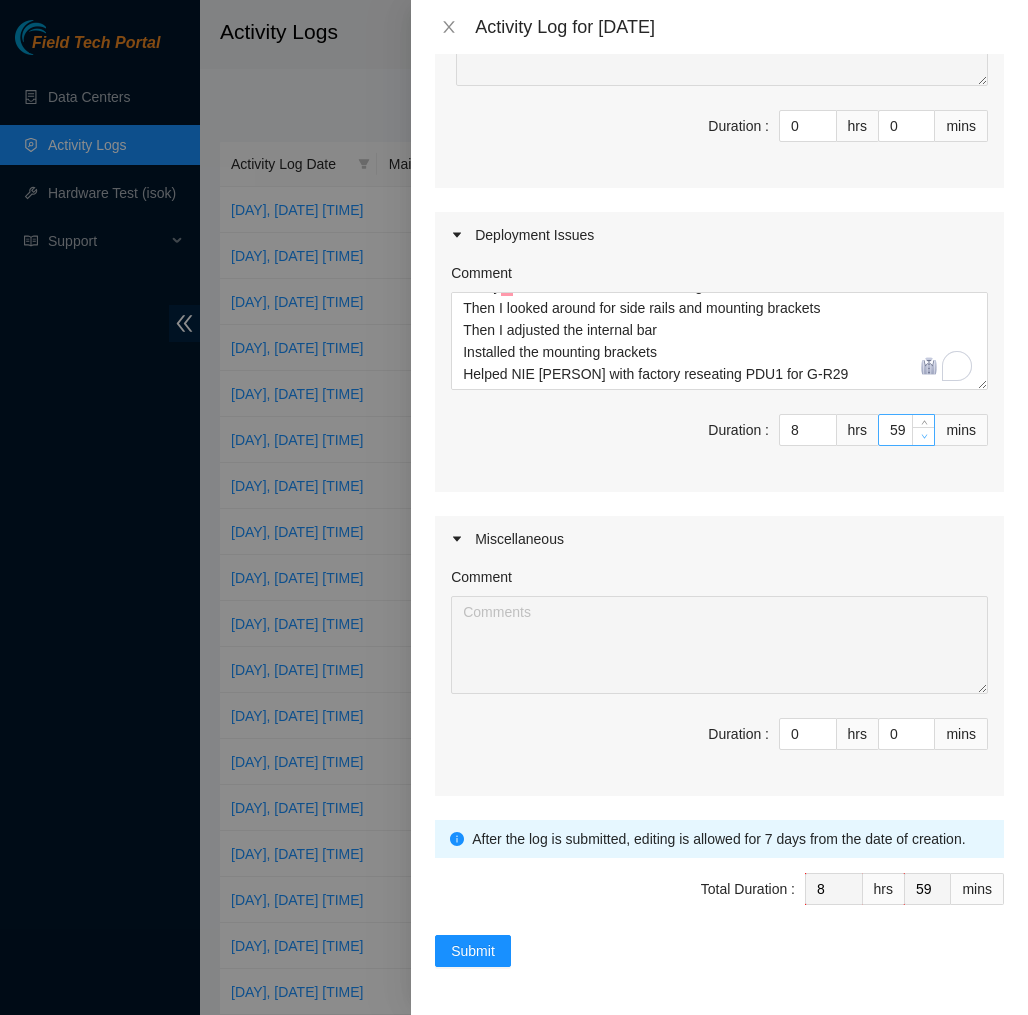 type on "58" 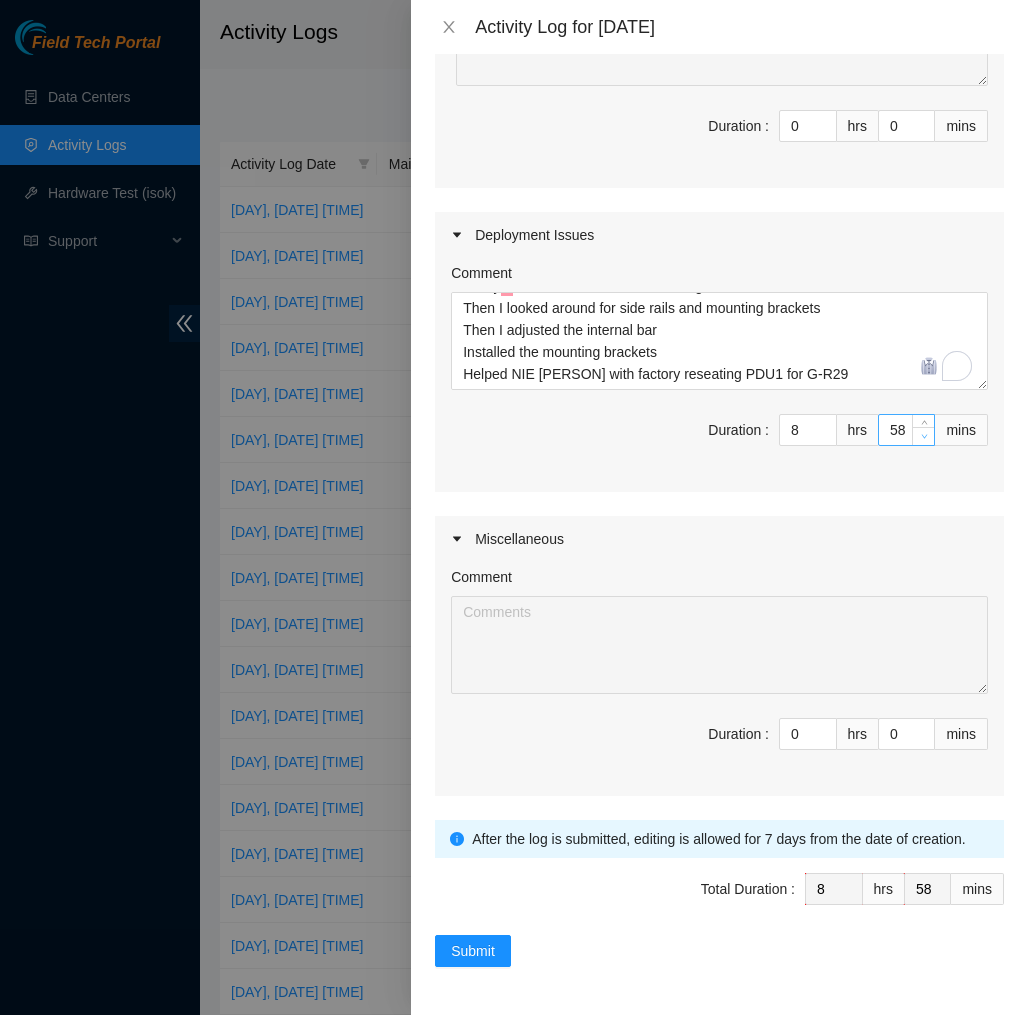 click 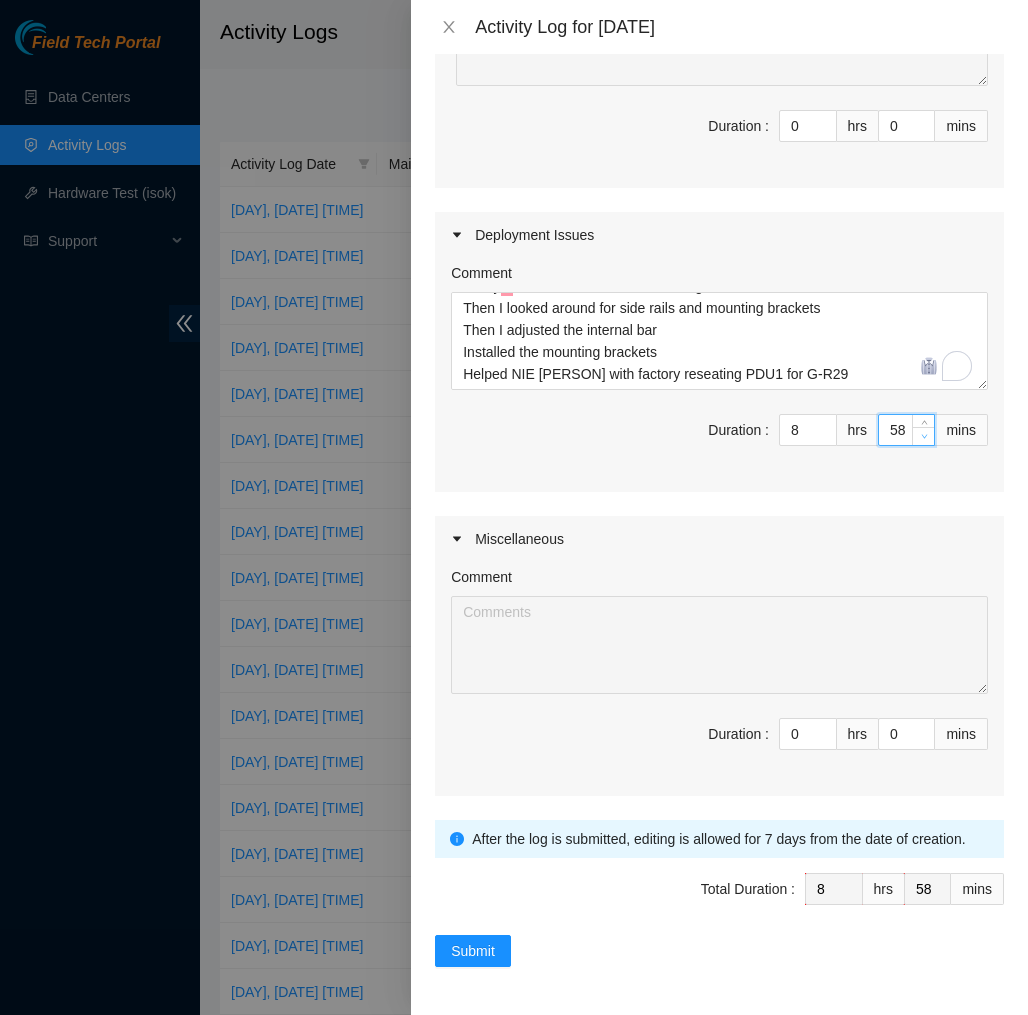 type on "57" 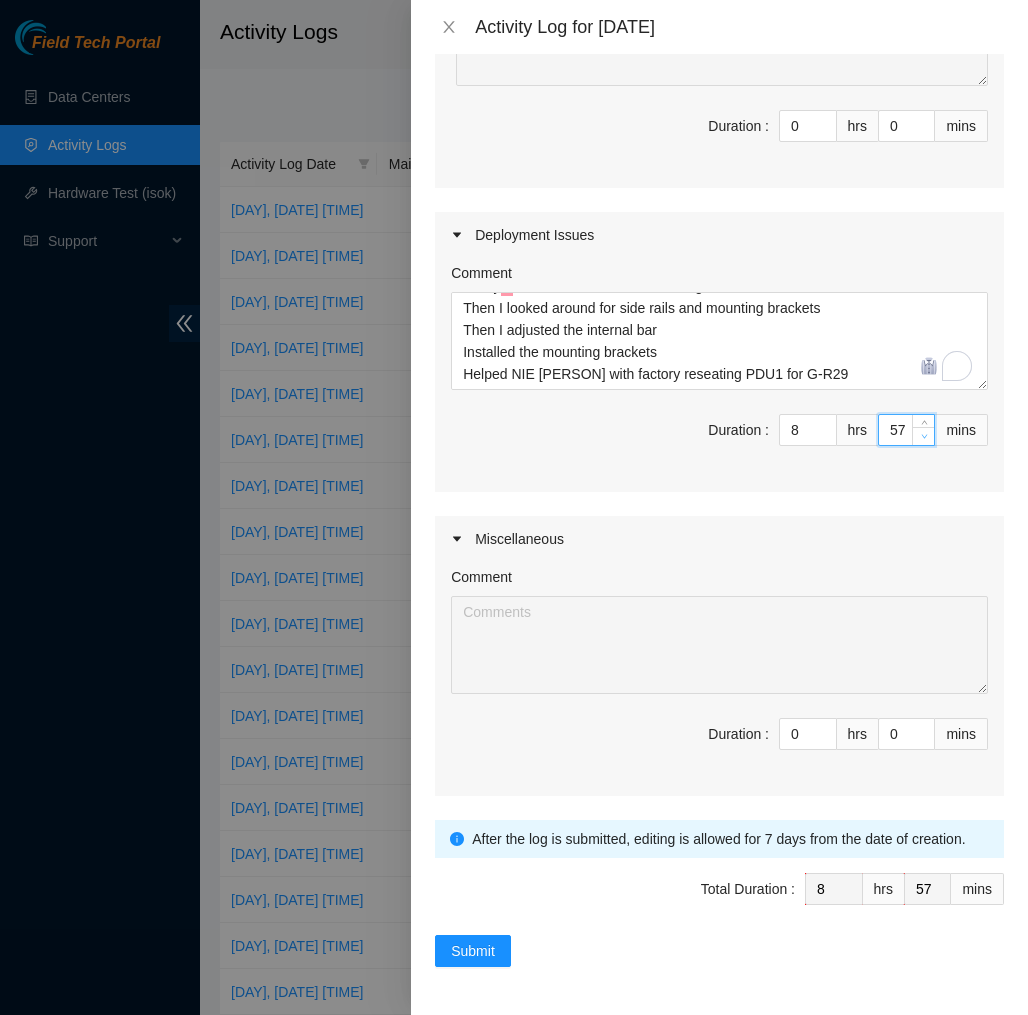 click 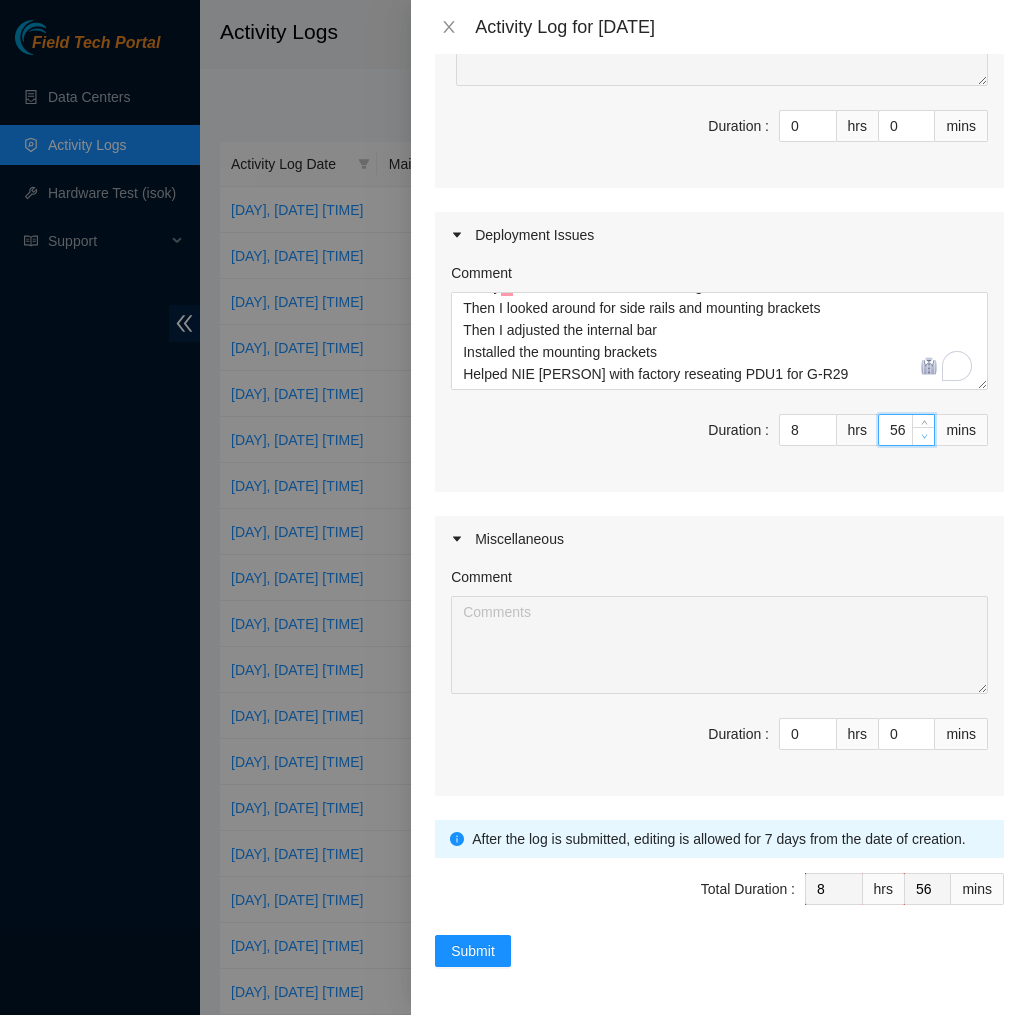 click 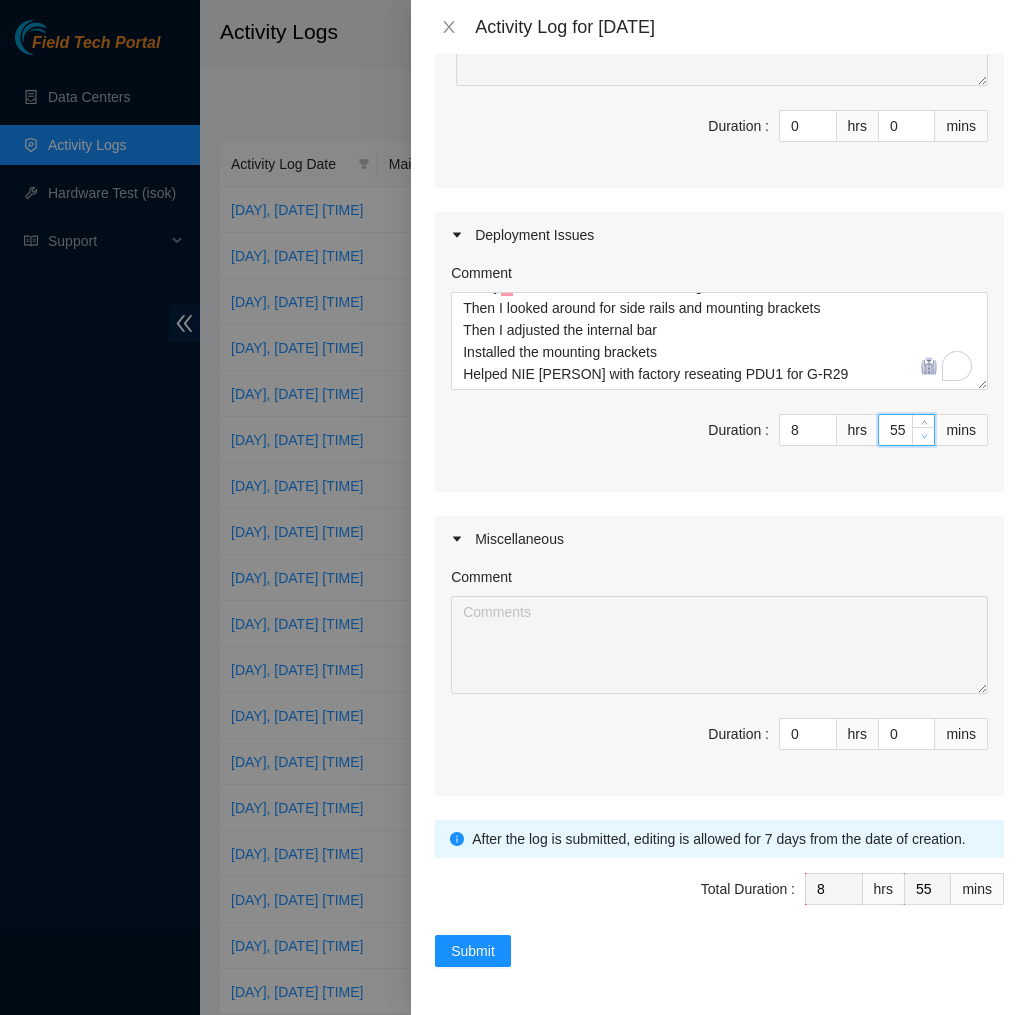 click 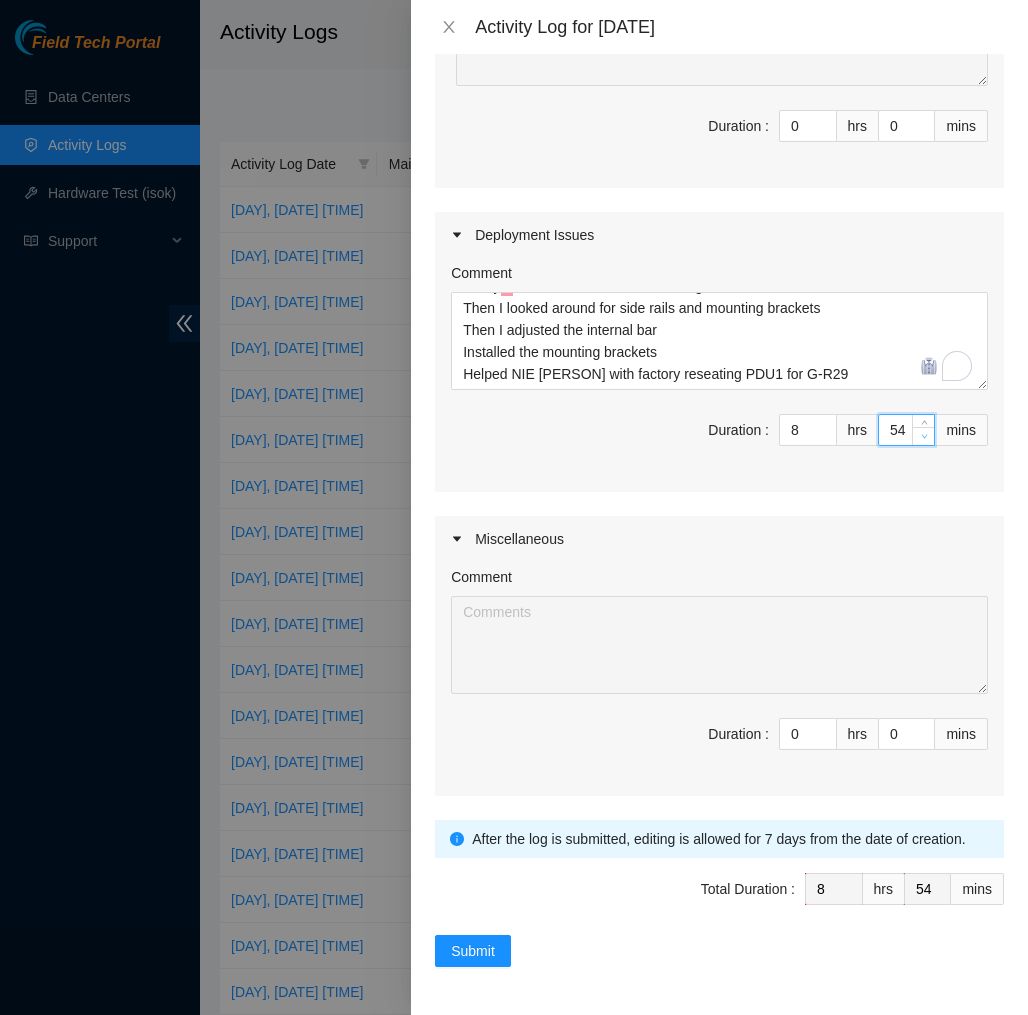 click 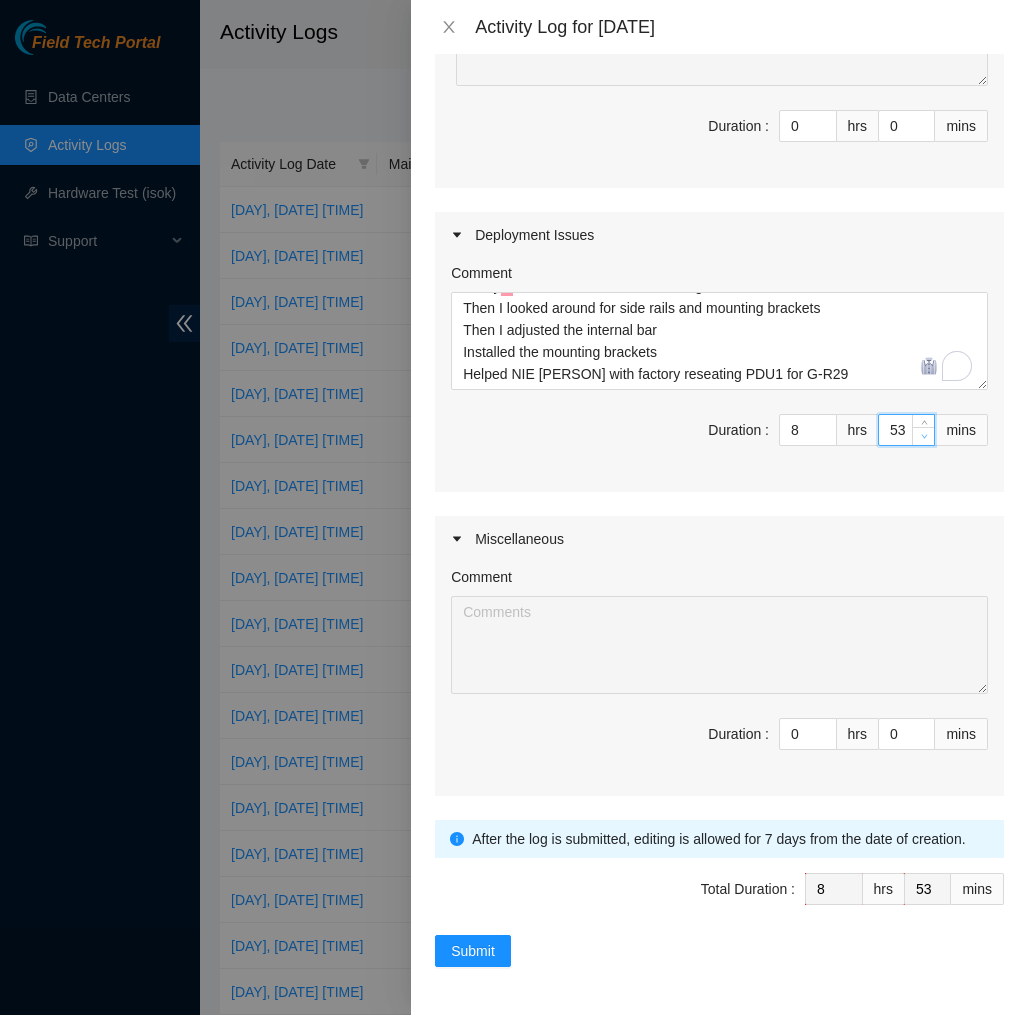 click 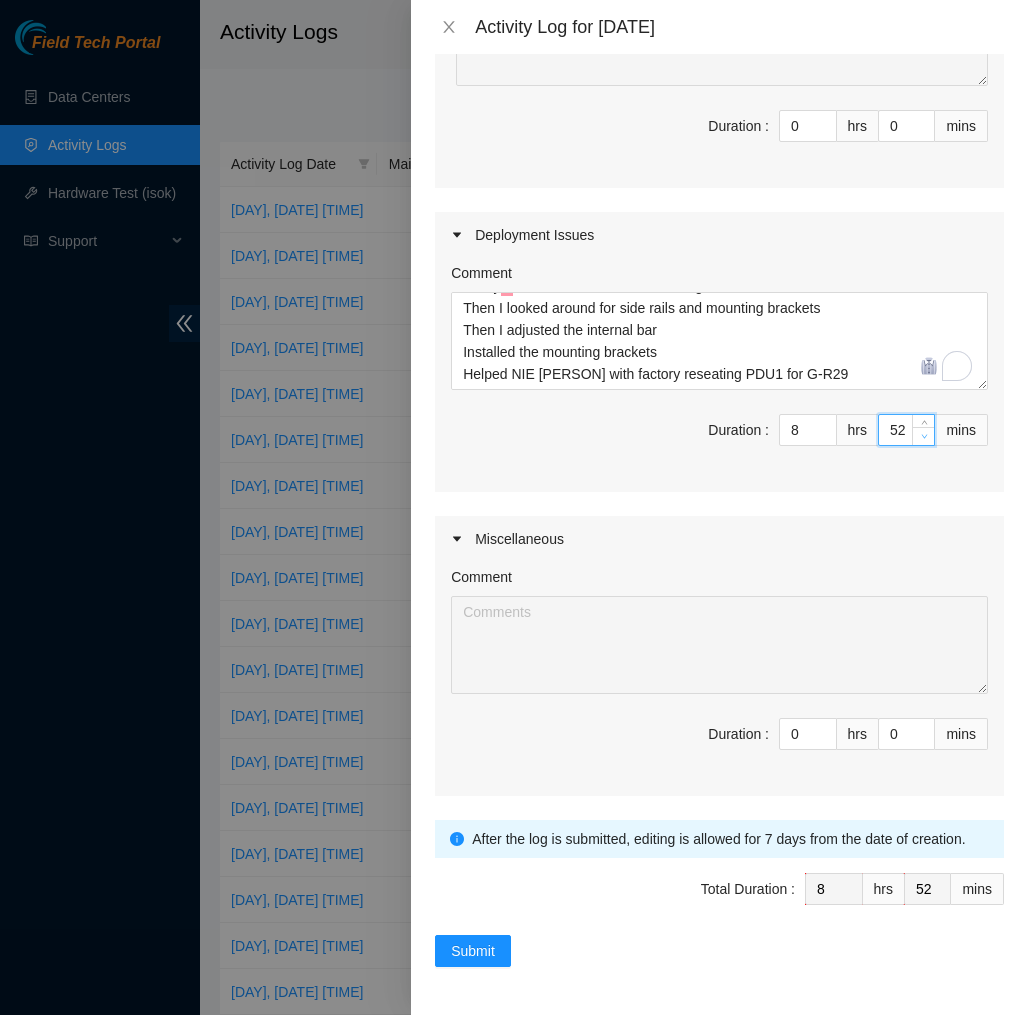 click 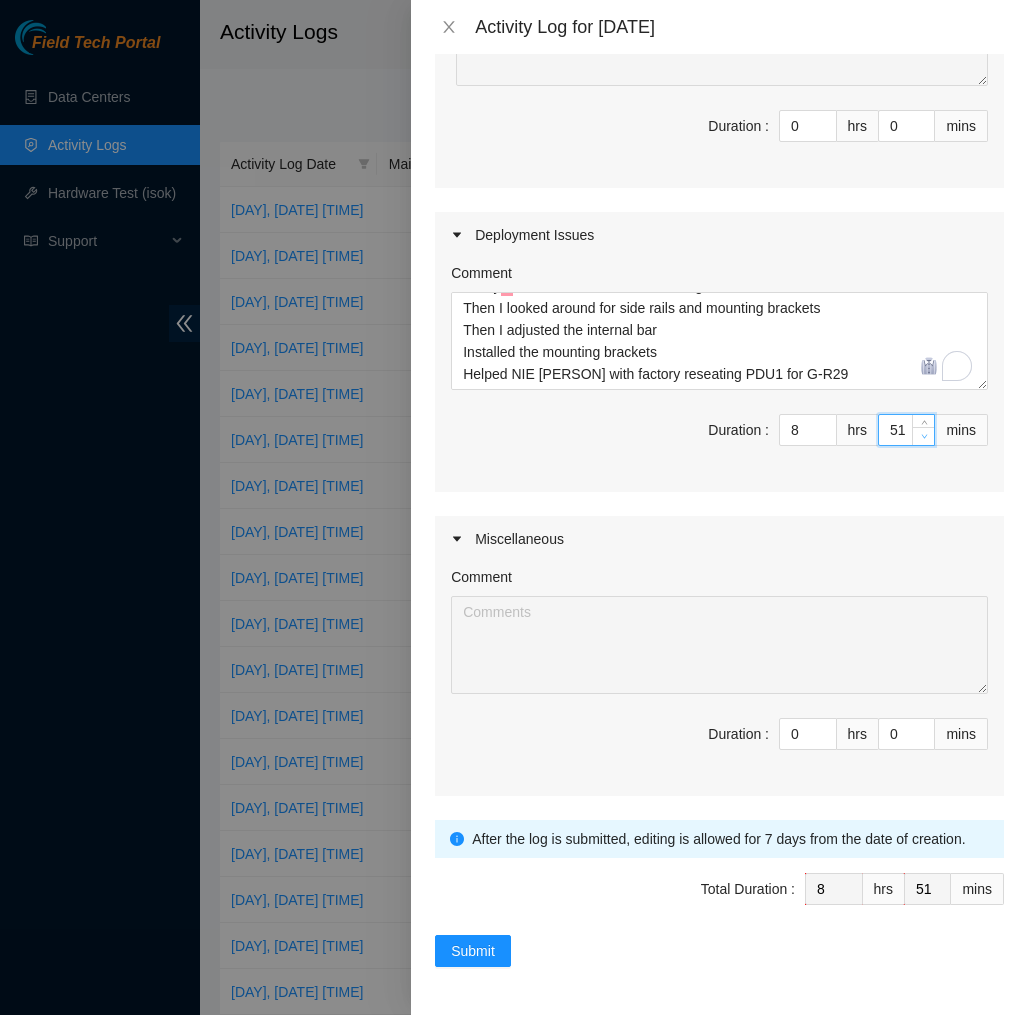 click 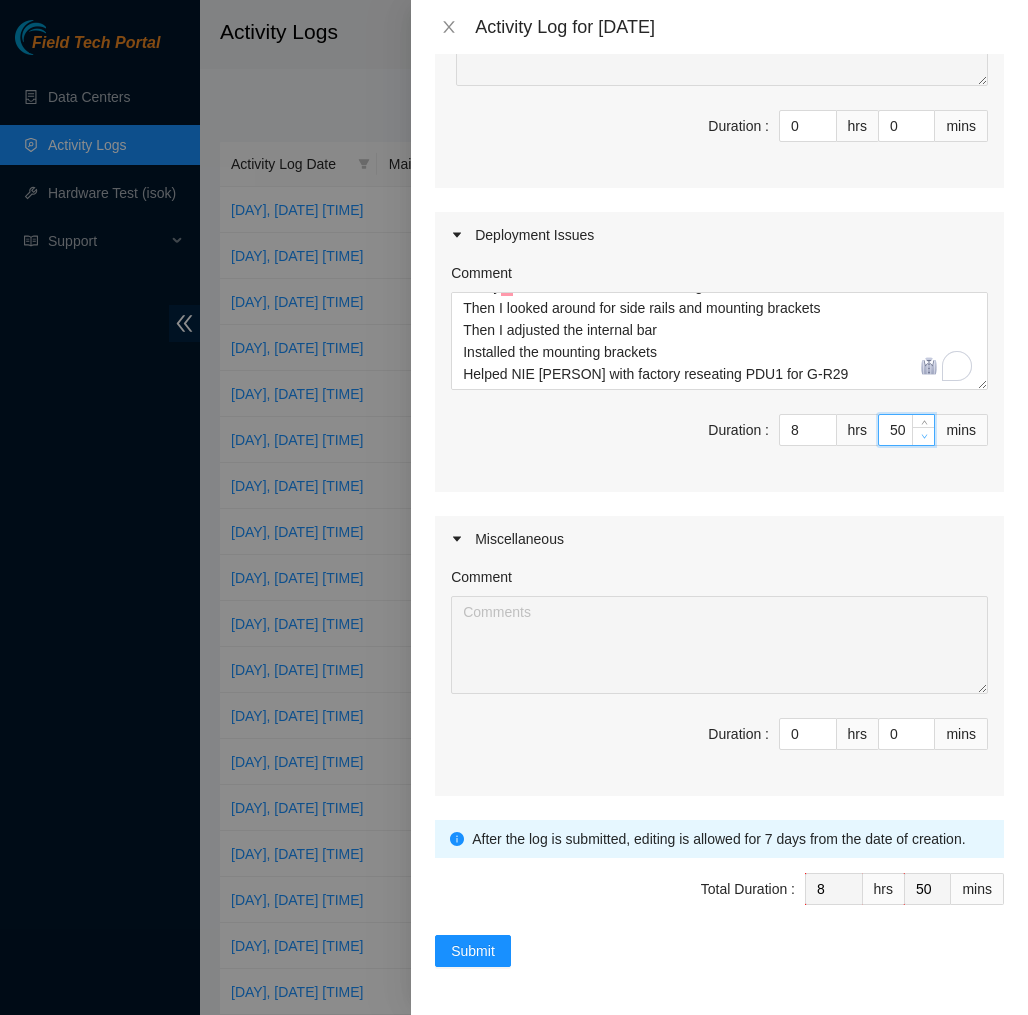 click 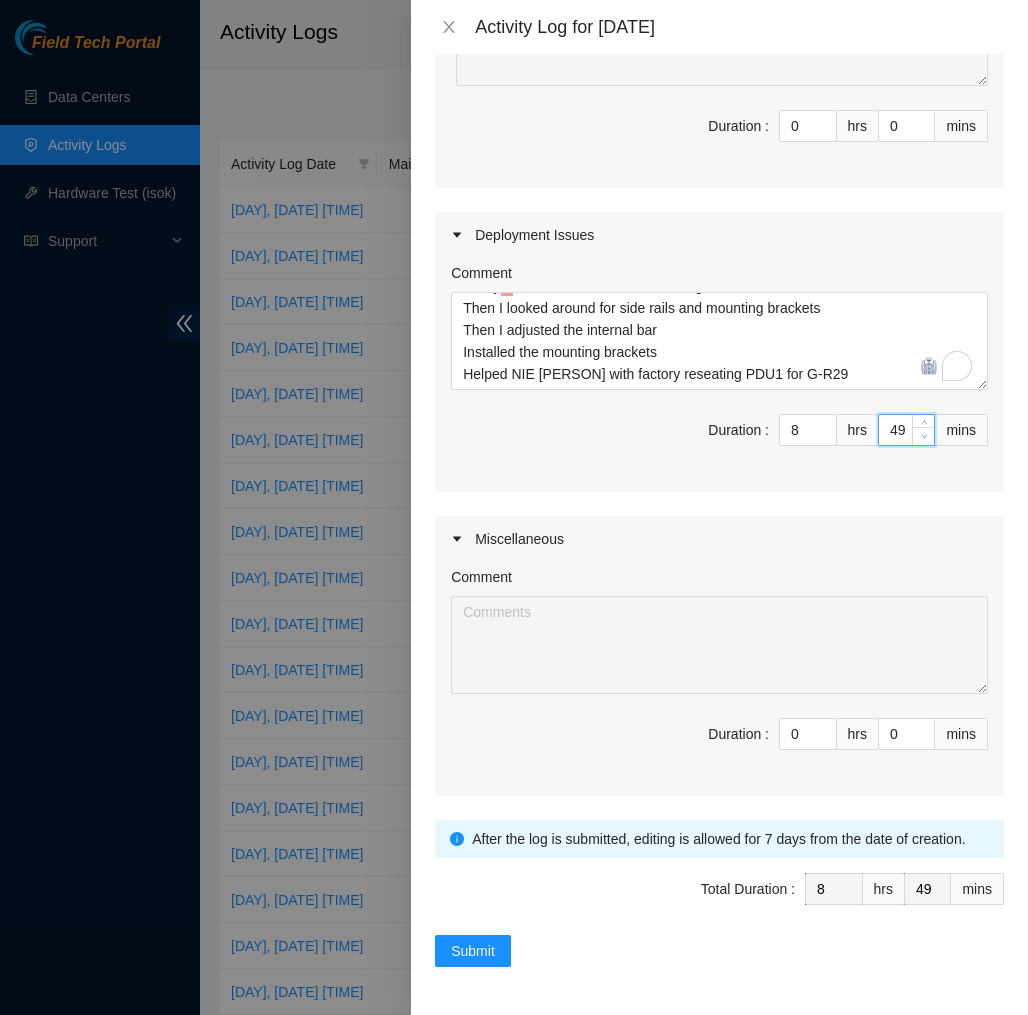 click 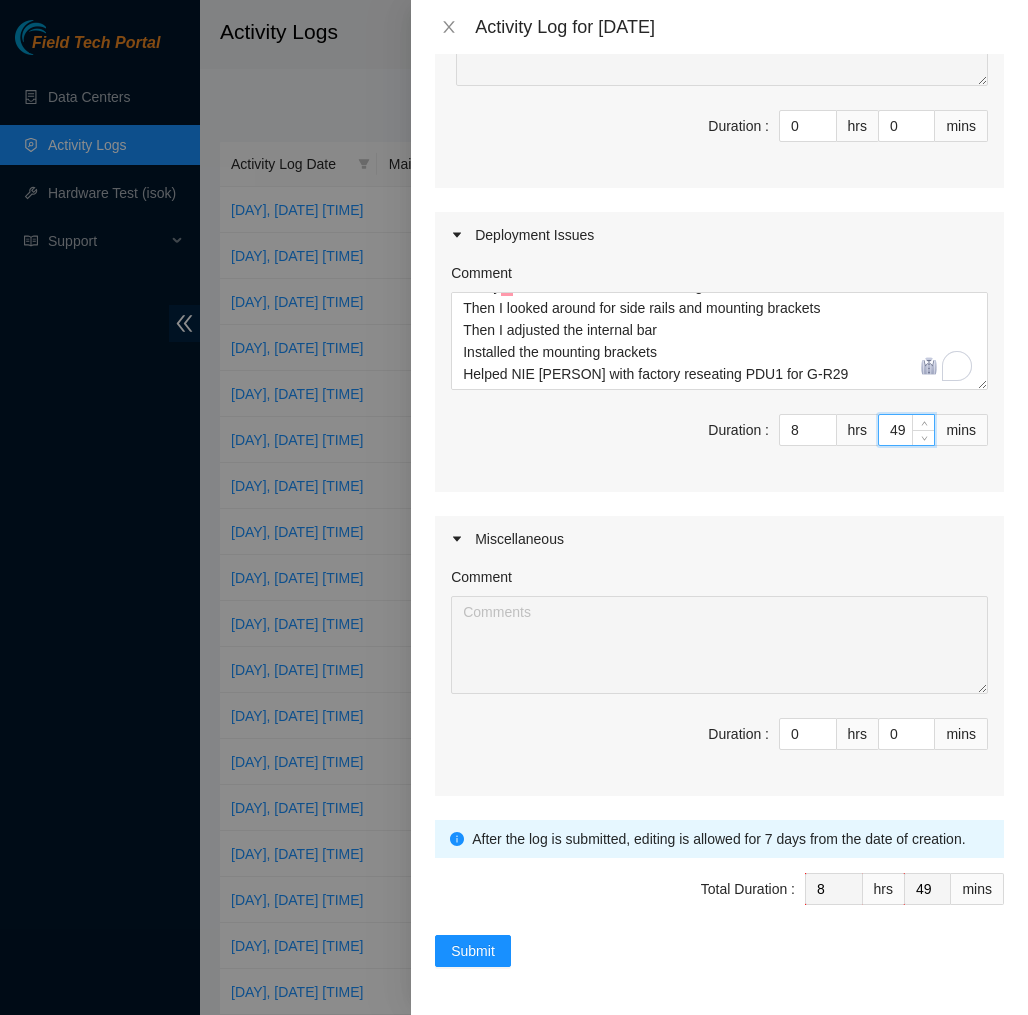 type on "4" 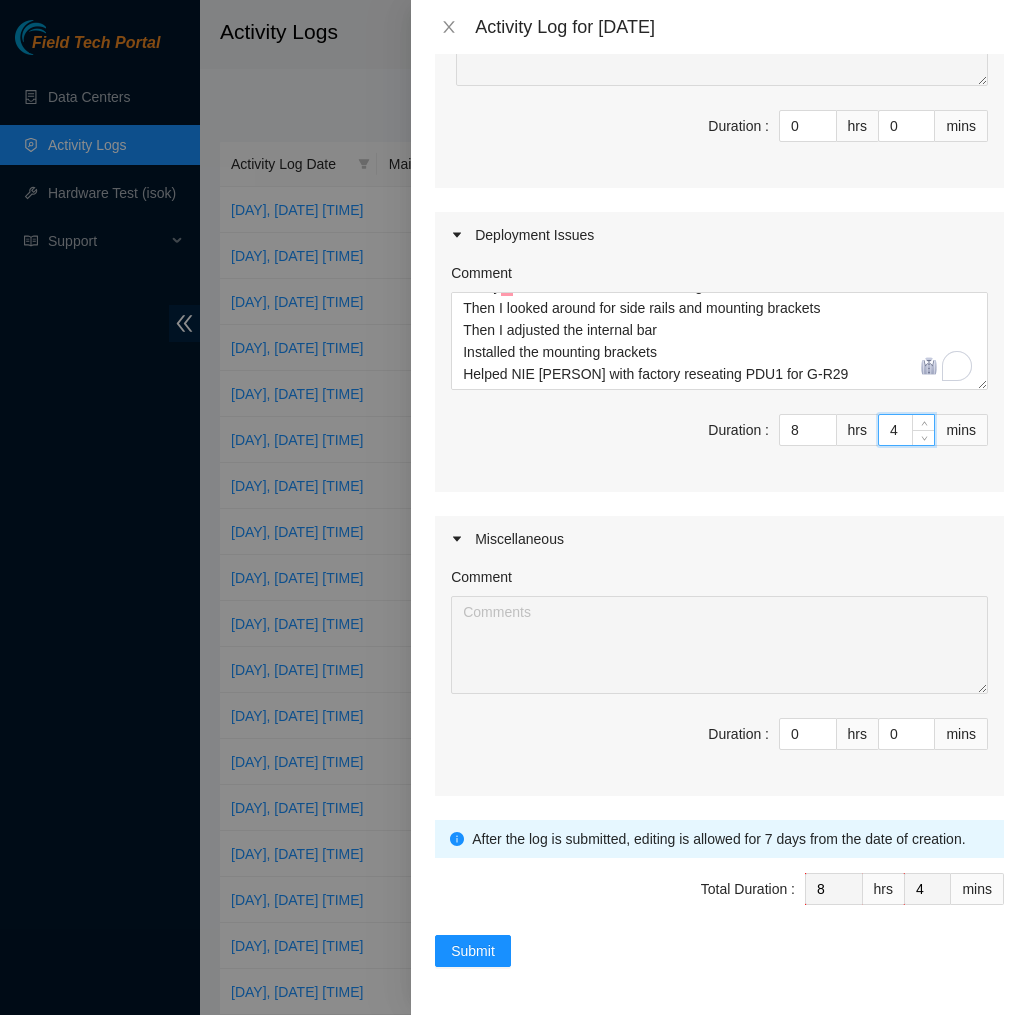 type 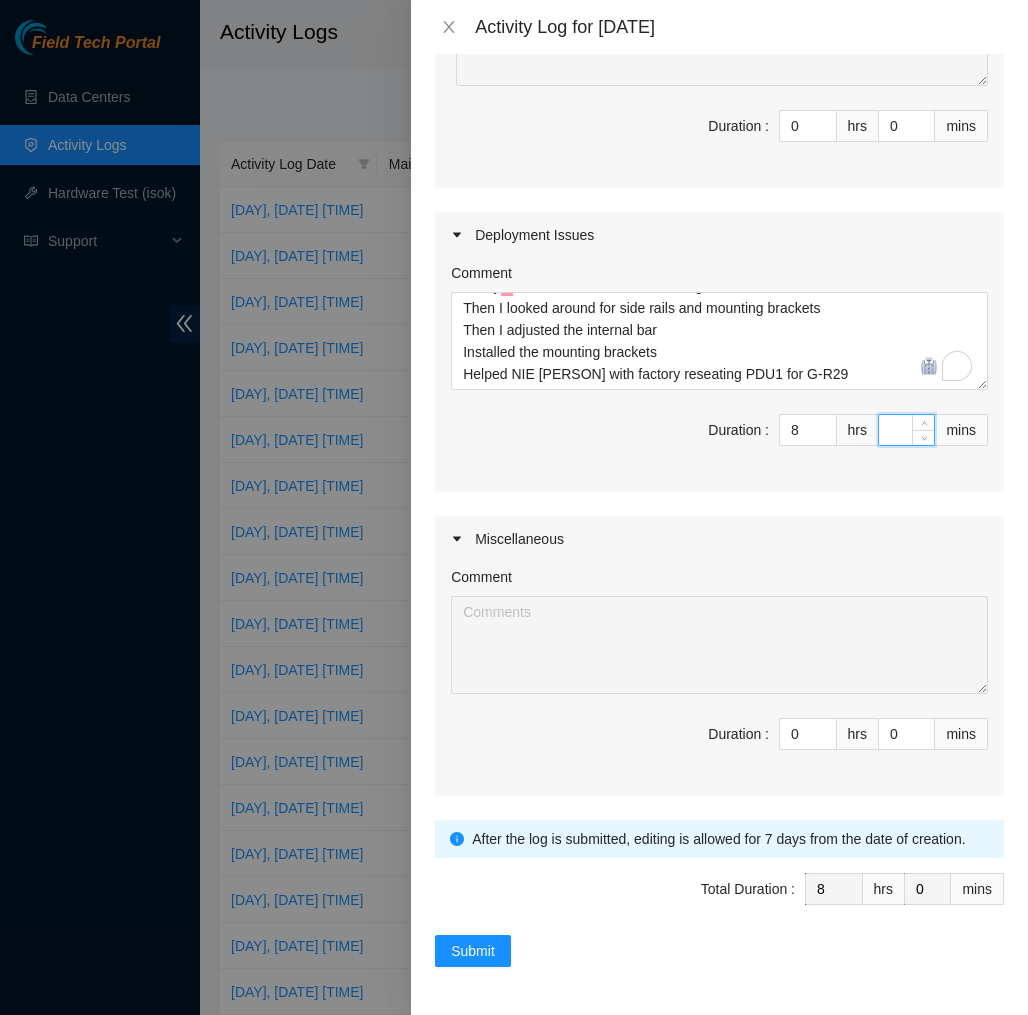 type on "7" 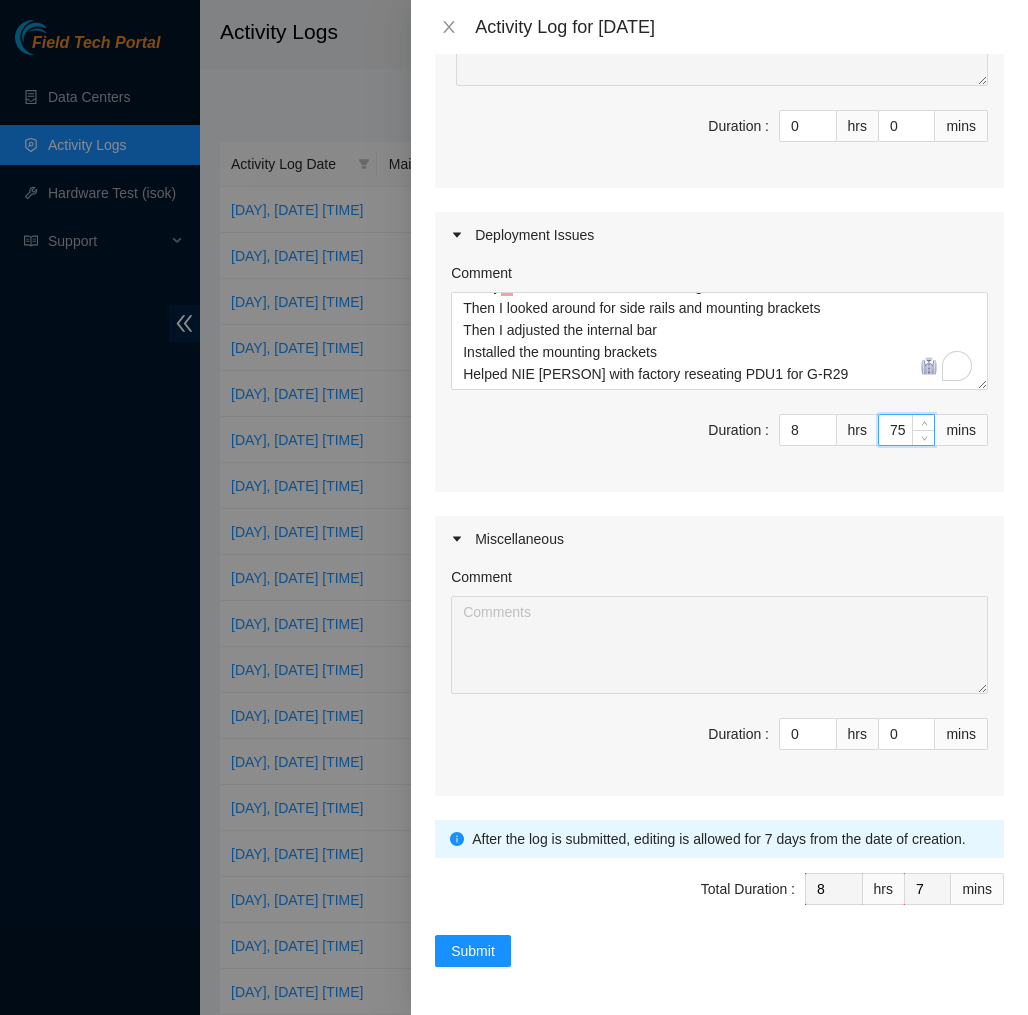 type on "59" 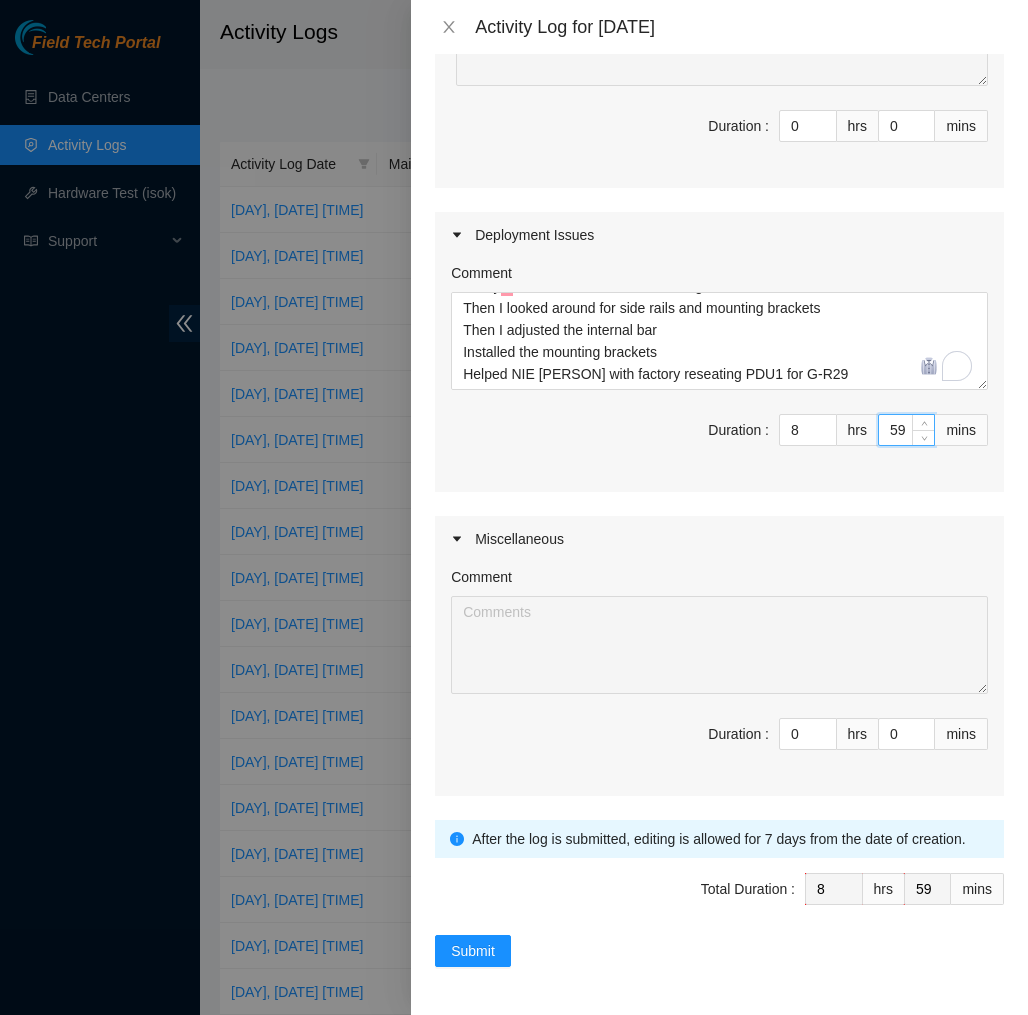 click on "Duration : 8 hrs 59 mins" at bounding box center [719, 442] 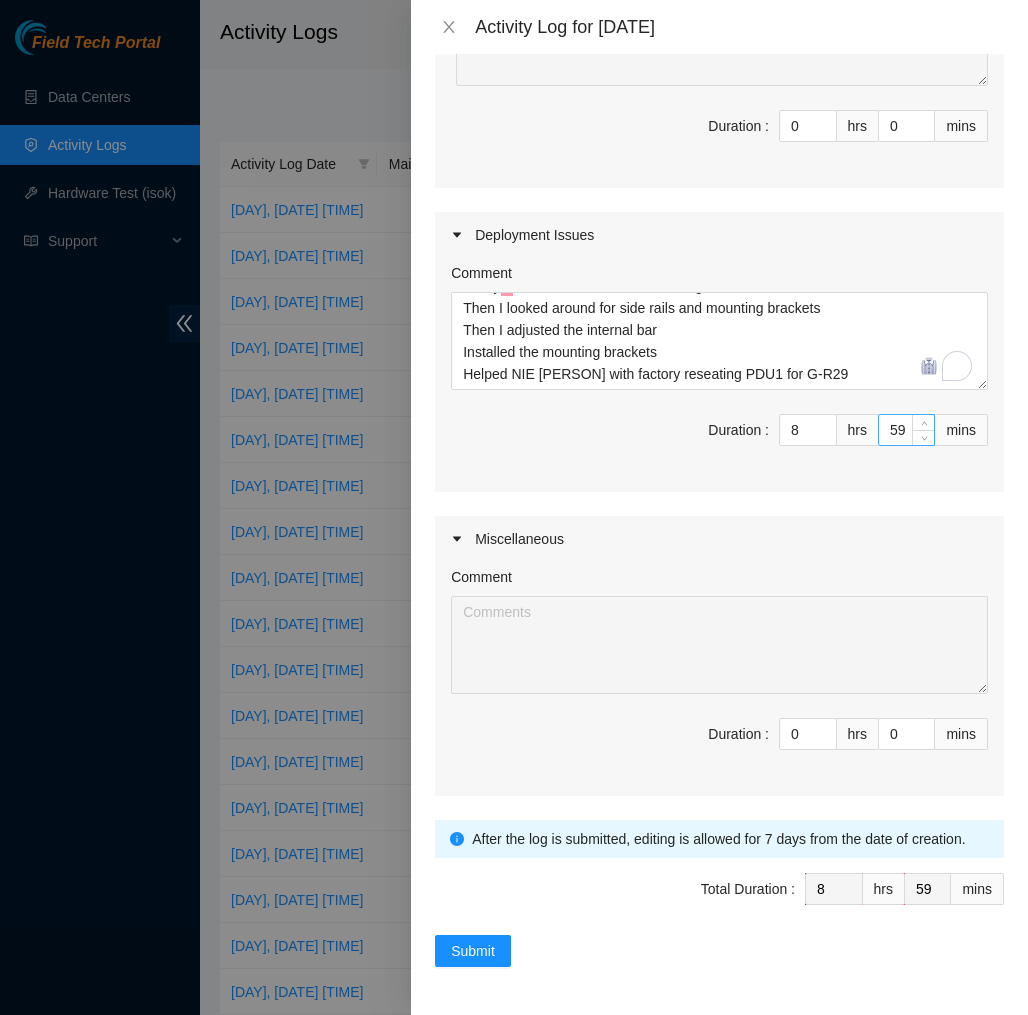 click on "59" at bounding box center (906, 430) 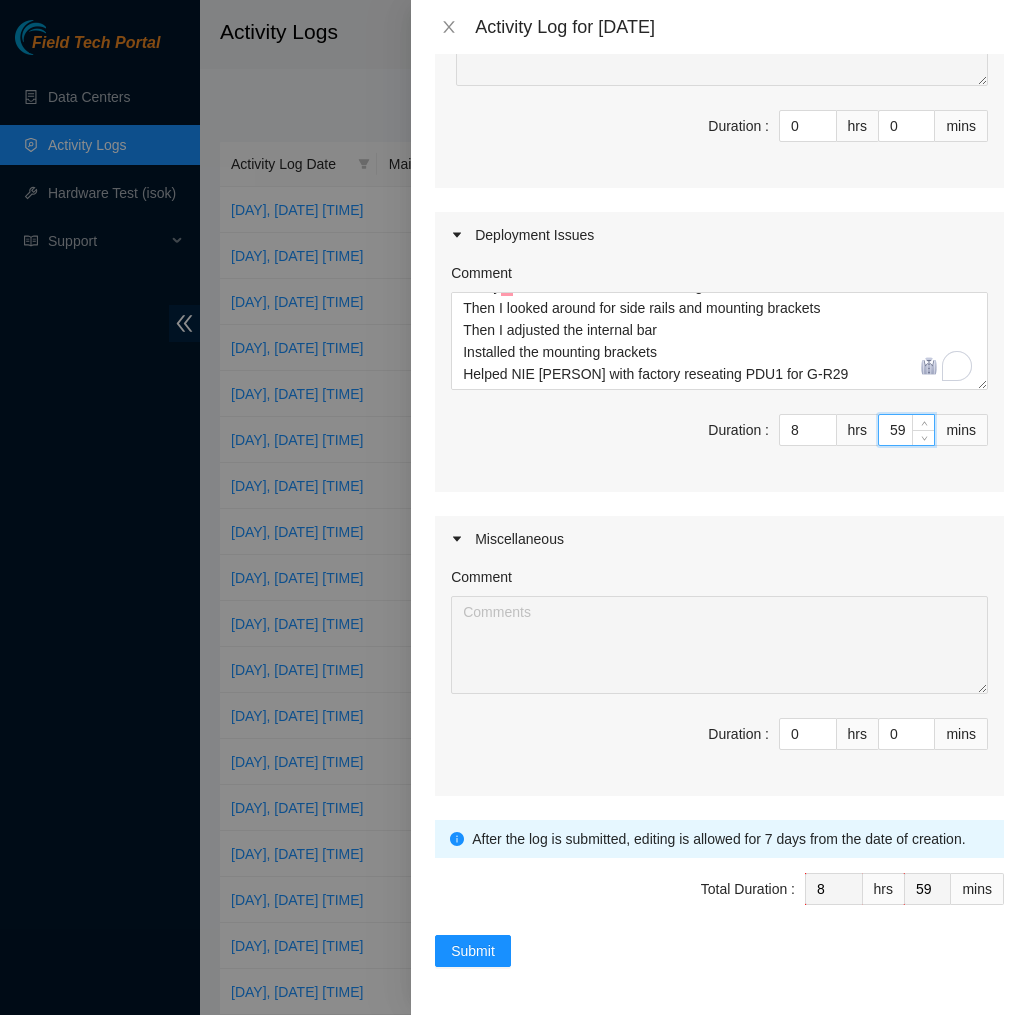 type on "5" 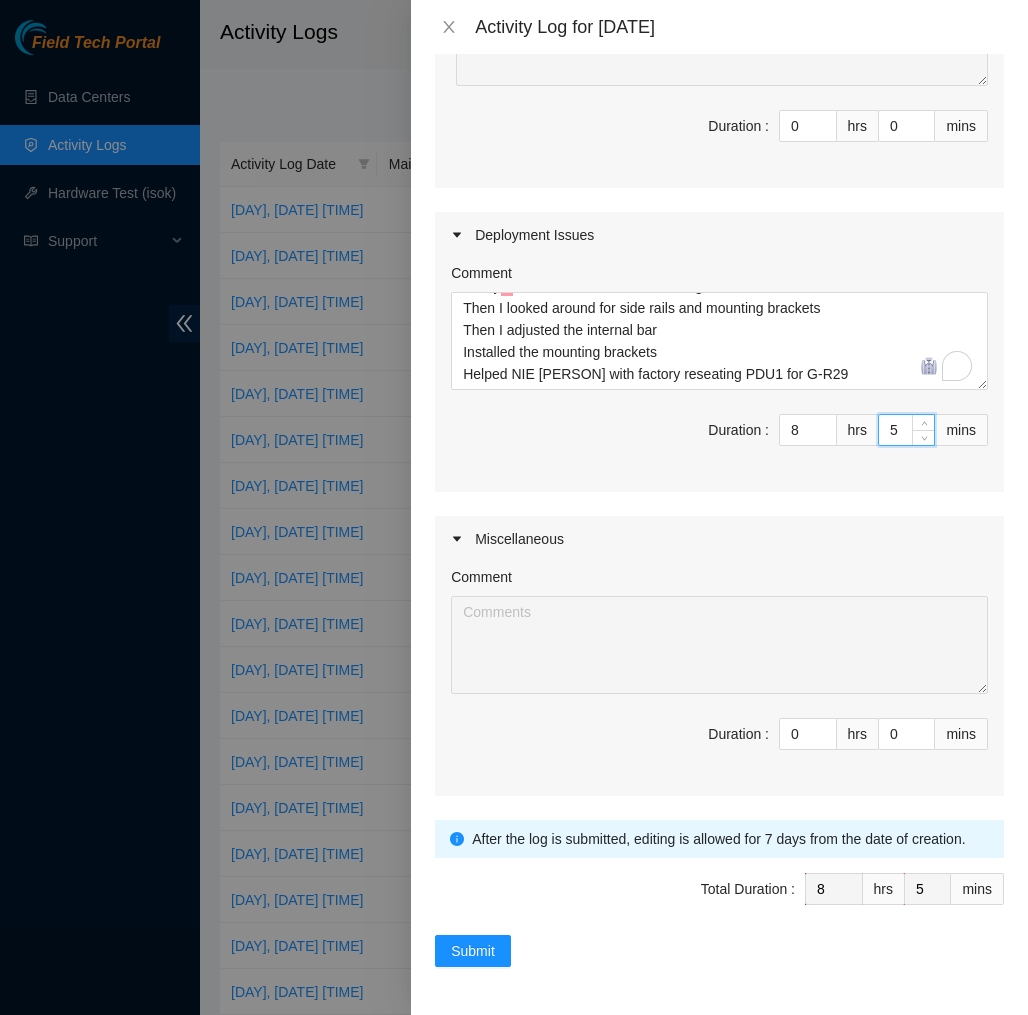 type on "54" 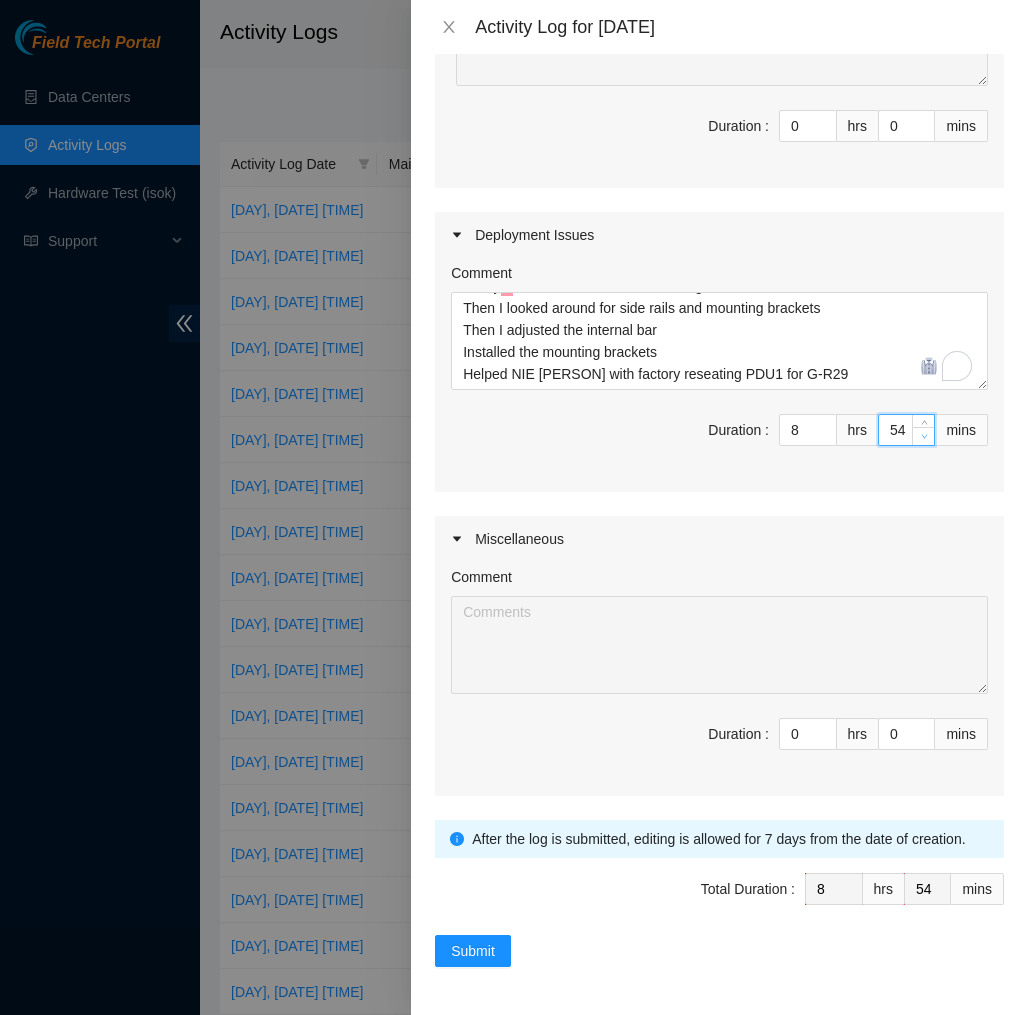 type on "5" 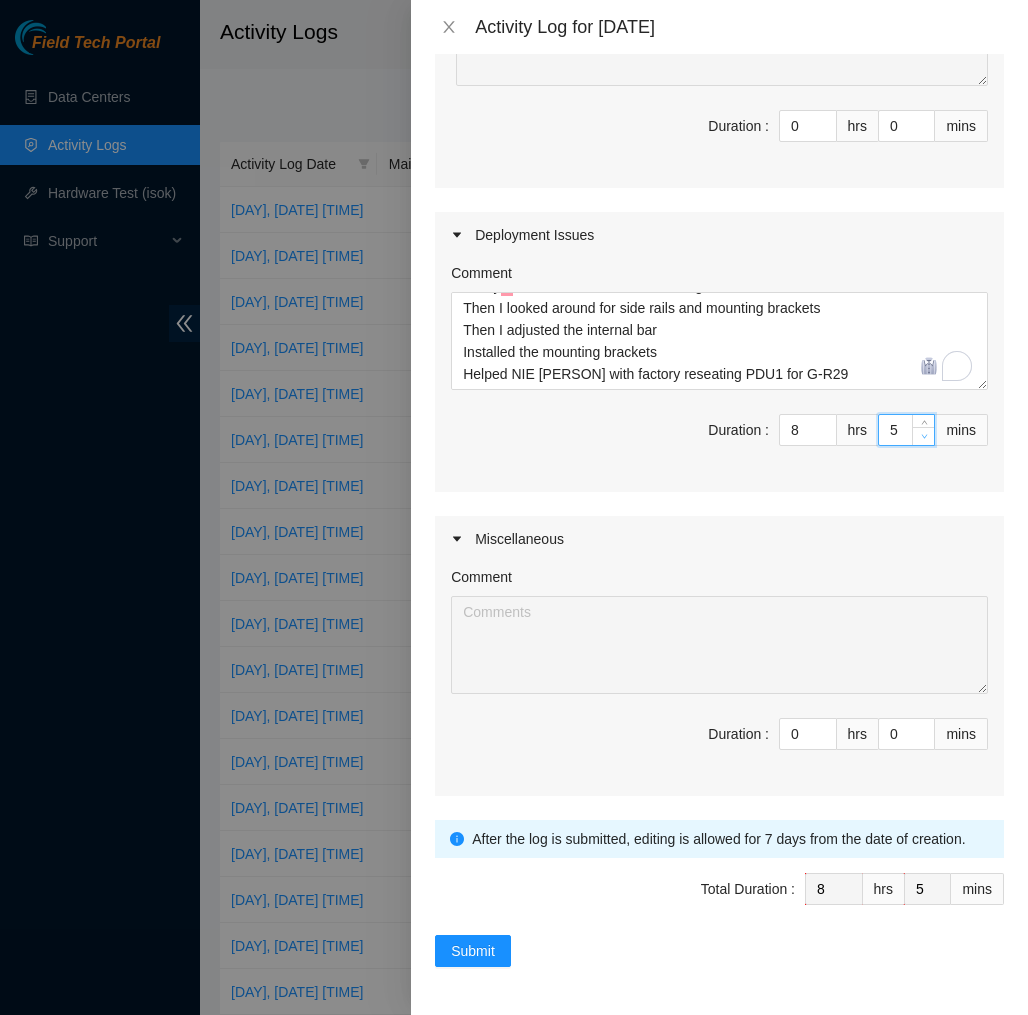 type 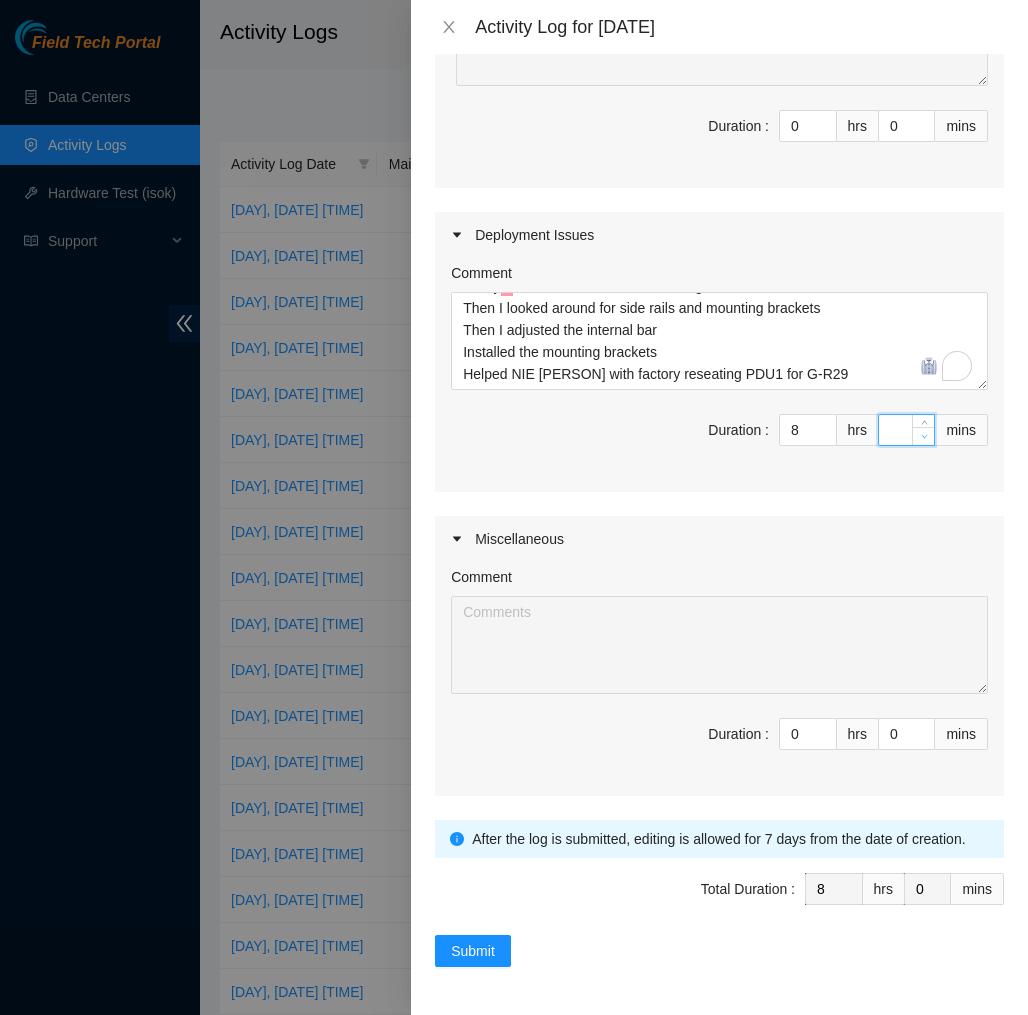 type on "4" 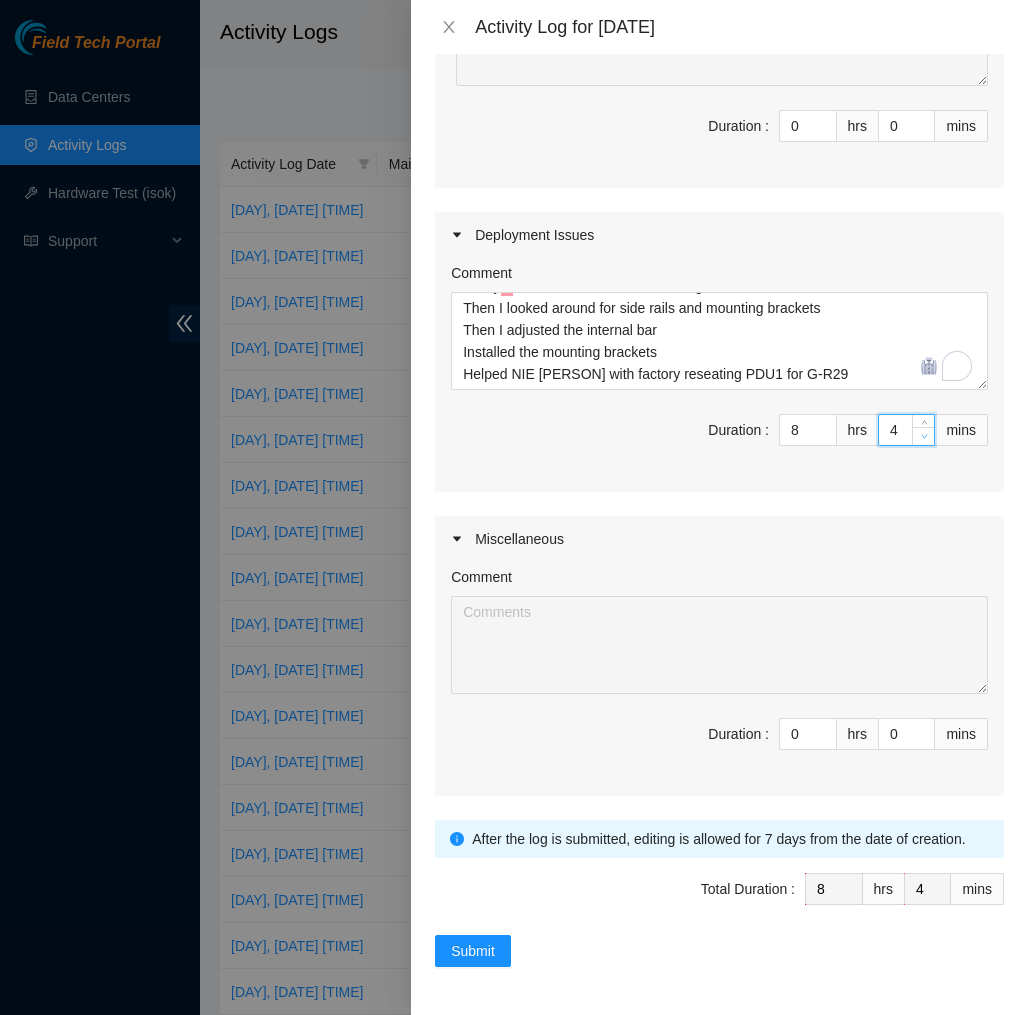 type on "45" 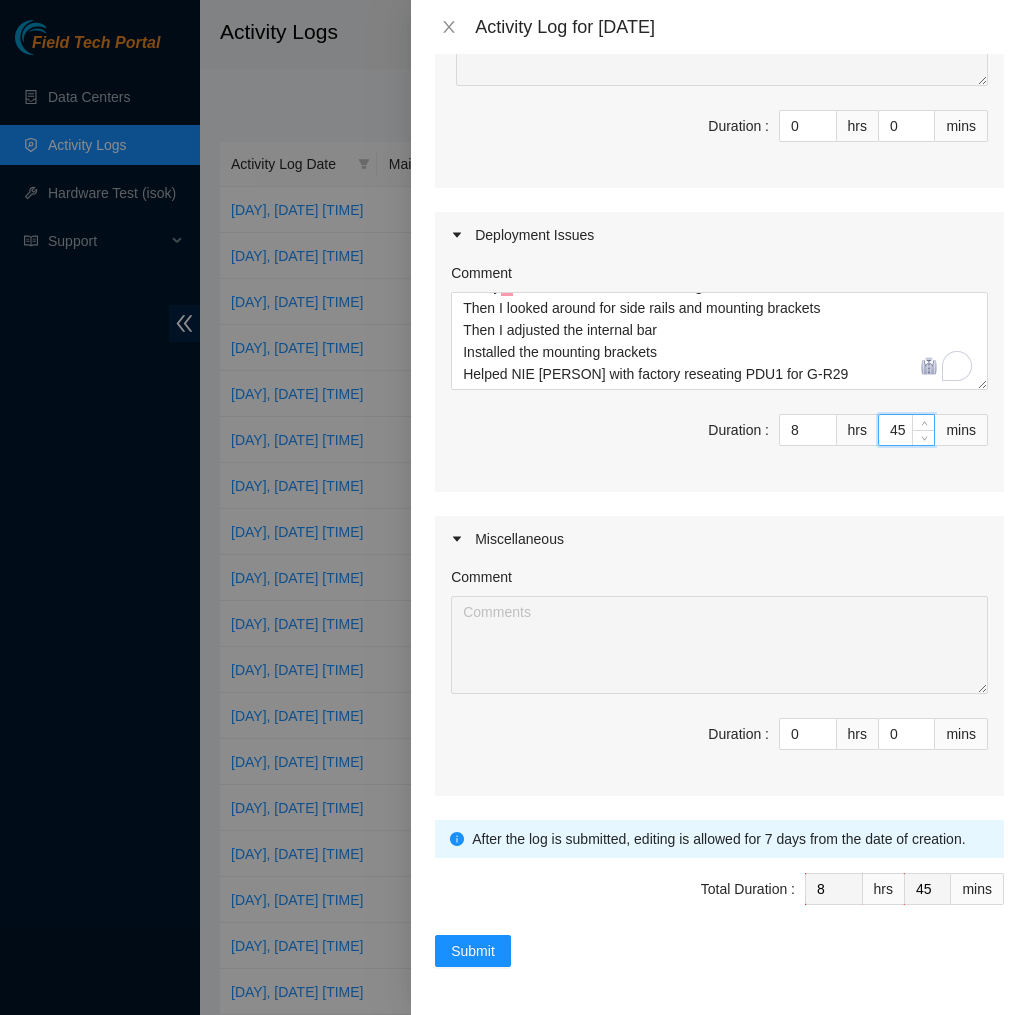 type on "45" 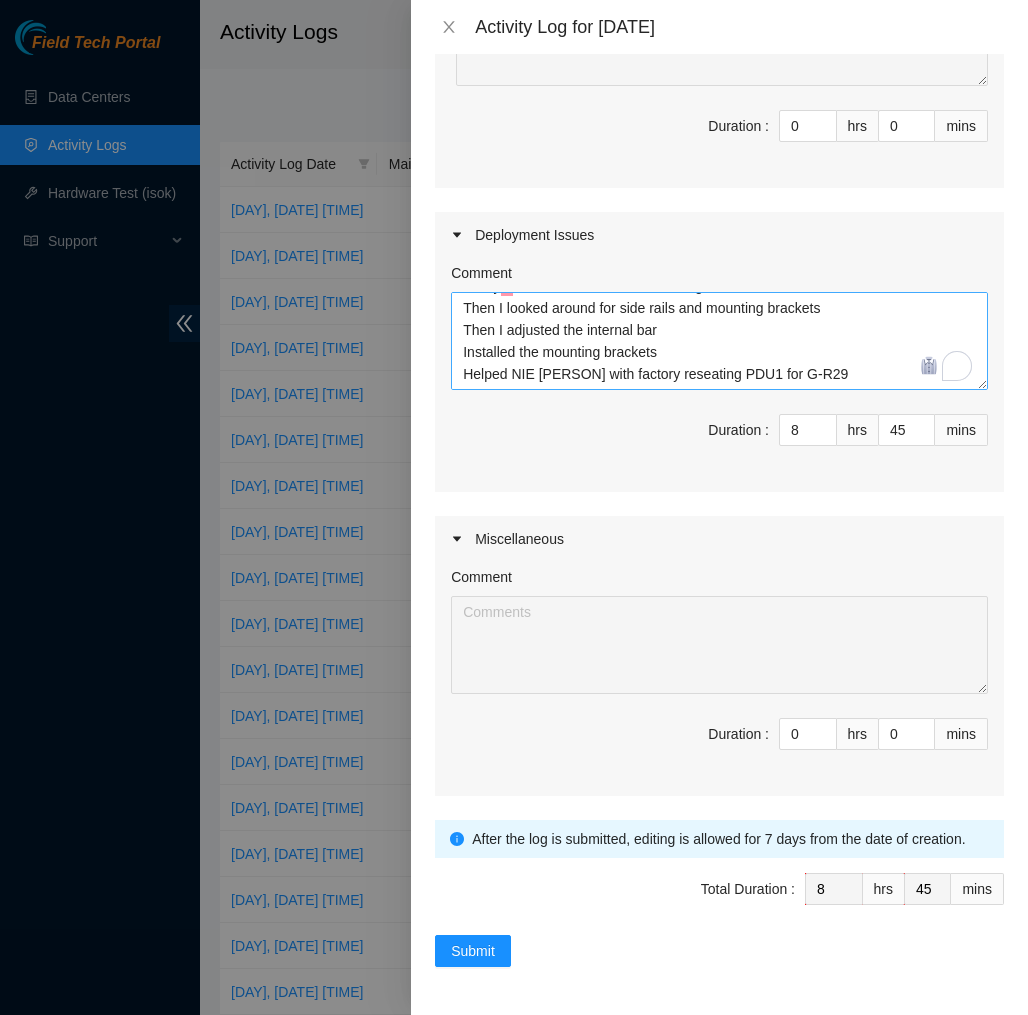 scroll, scrollTop: 47, scrollLeft: 0, axis: vertical 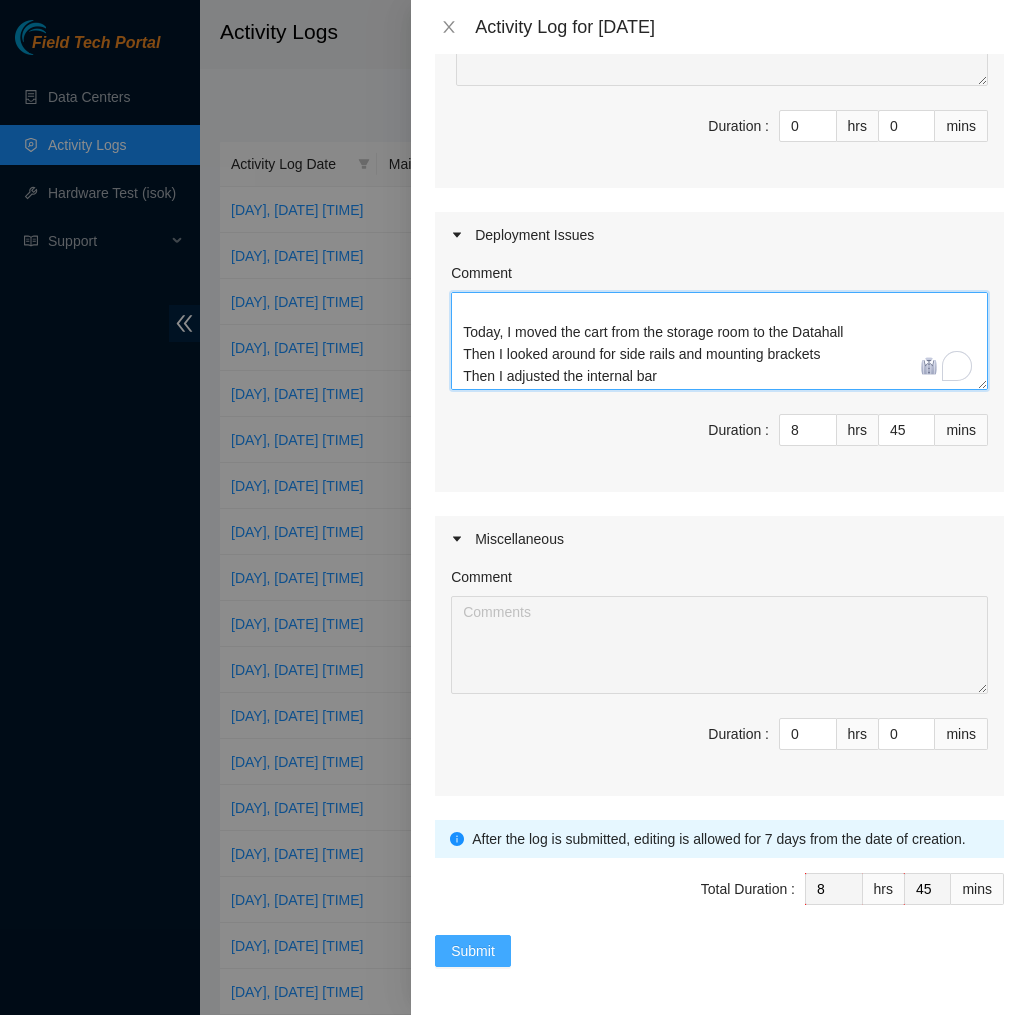 type on "EOD DP75655
Today, I moved the cart from the storage room to the Datahall
Then I looked around for side rails and mounting brackets
Then I adjusted the internal bar
Installed the mounting brackets
Helped NIE [PERSON] with factory reseating PDU1 for G-R29" 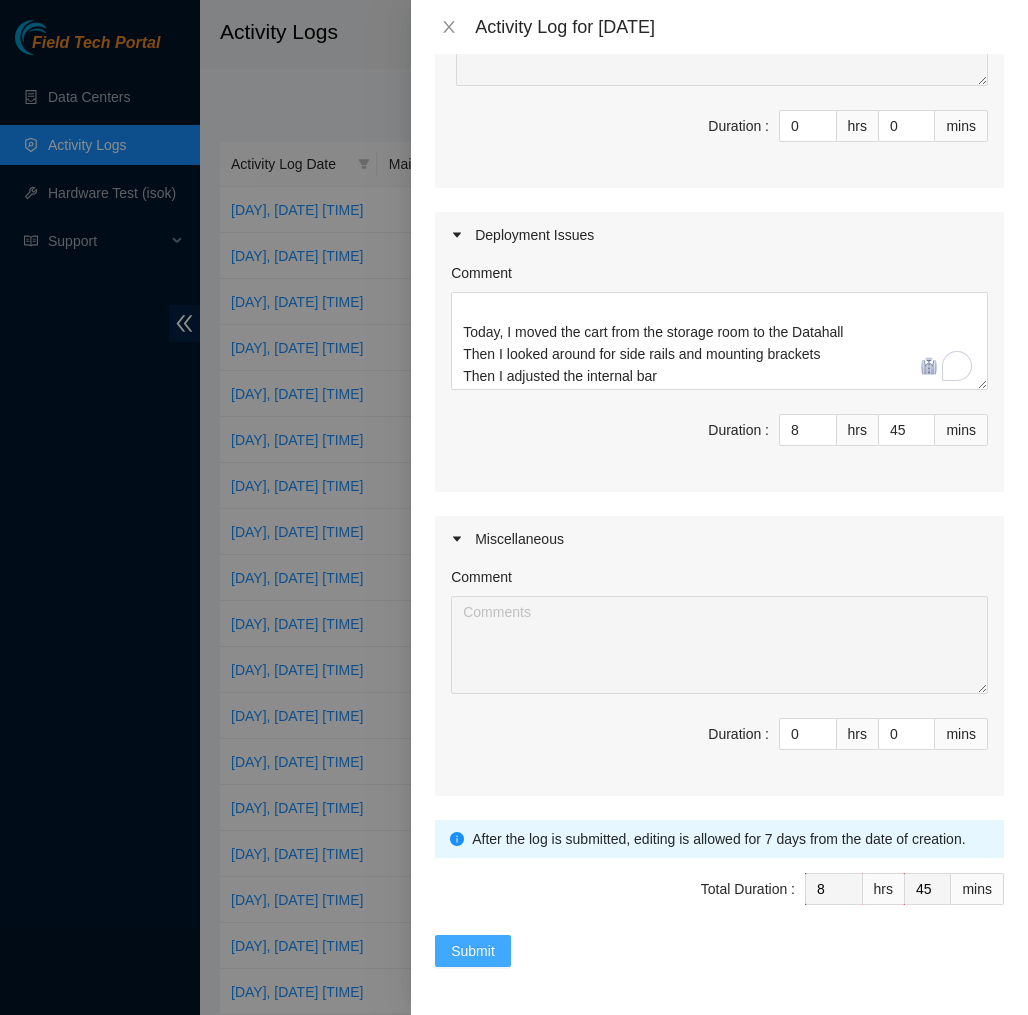 click on "Submit" at bounding box center [473, 951] 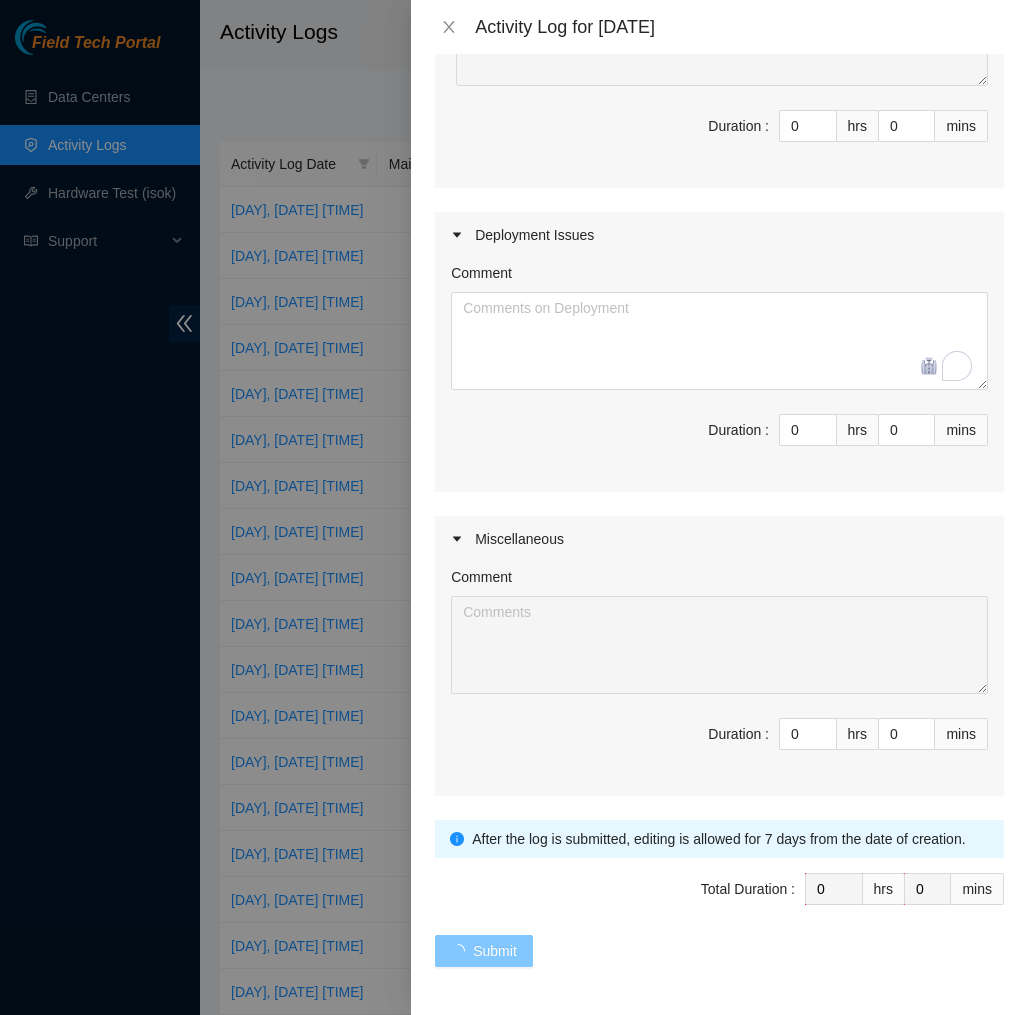 scroll, scrollTop: 0, scrollLeft: 0, axis: both 